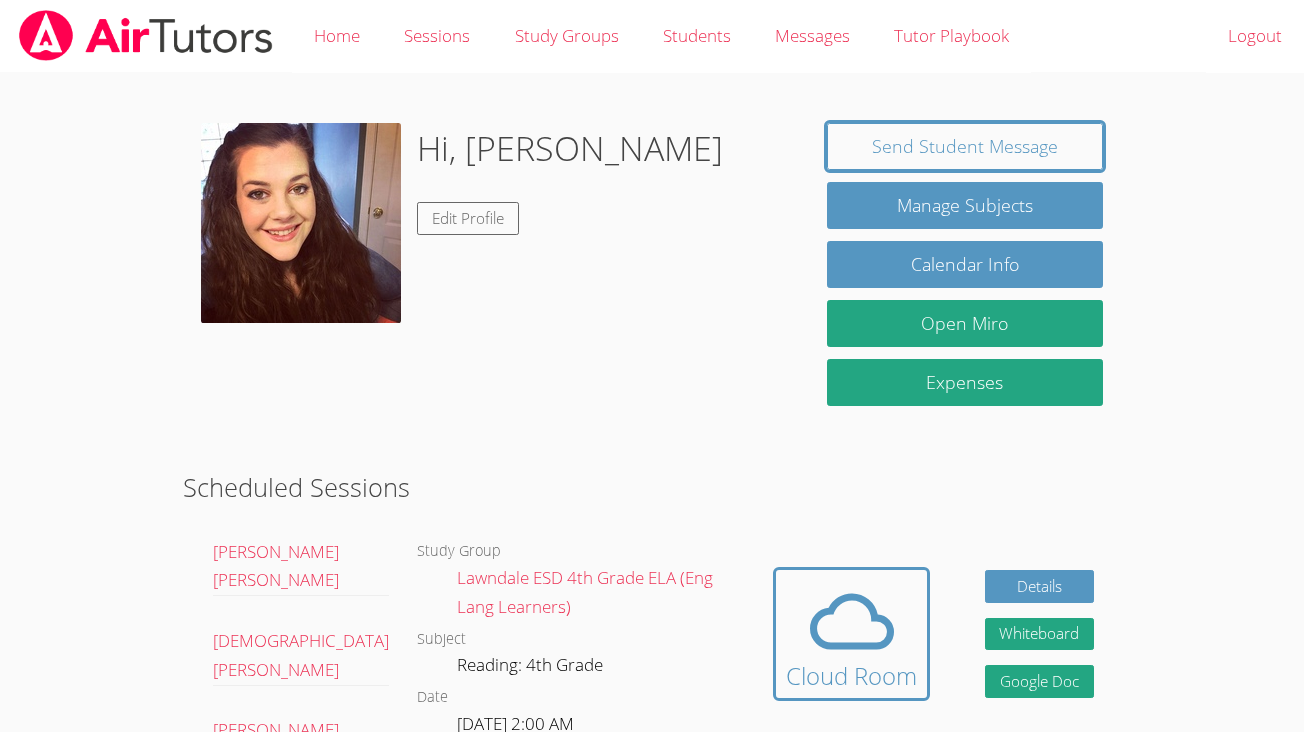 scroll, scrollTop: 0, scrollLeft: 0, axis: both 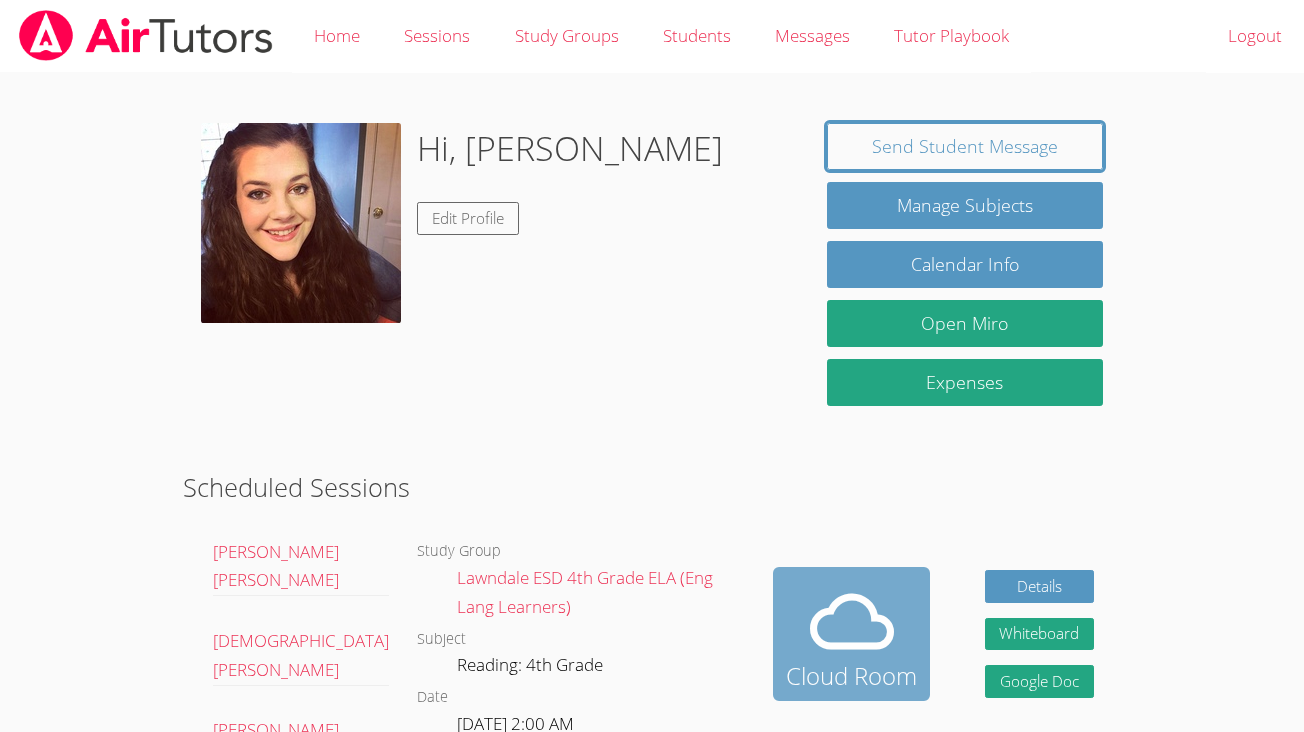 click on "Cloud Room" at bounding box center [851, 676] 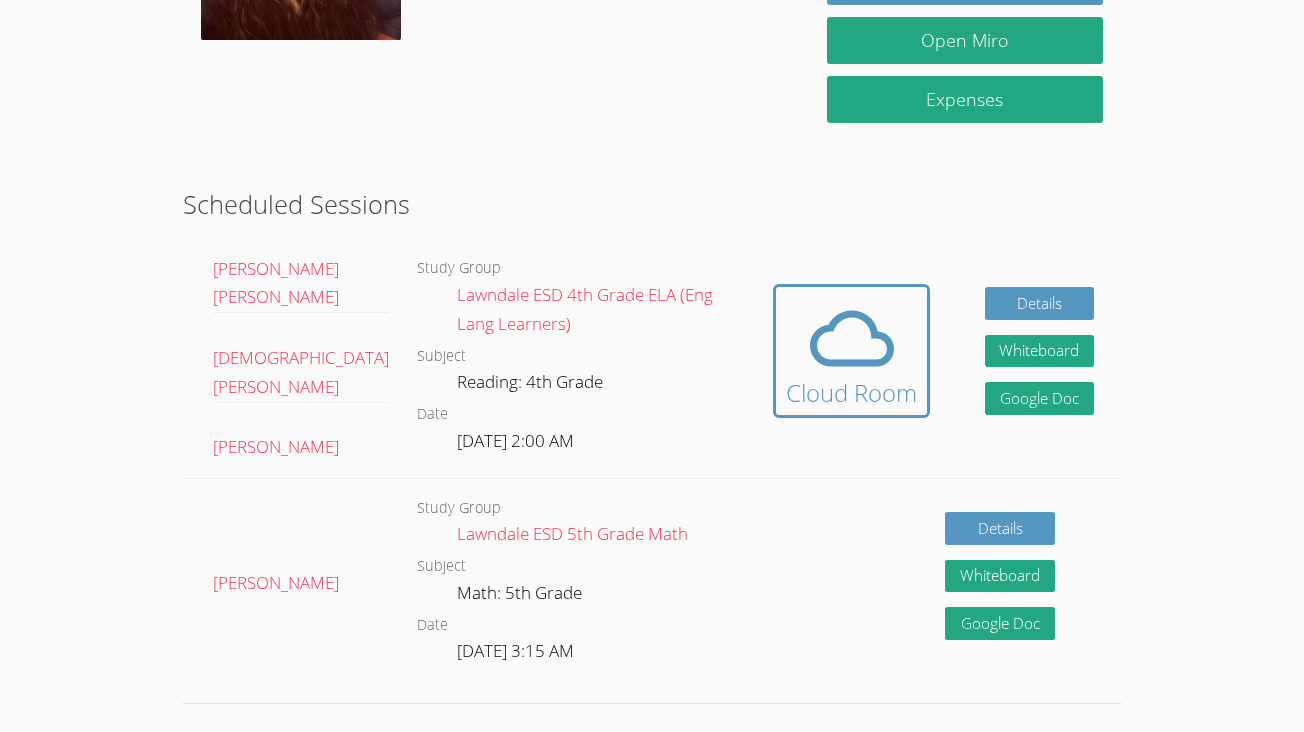 scroll, scrollTop: 289, scrollLeft: 0, axis: vertical 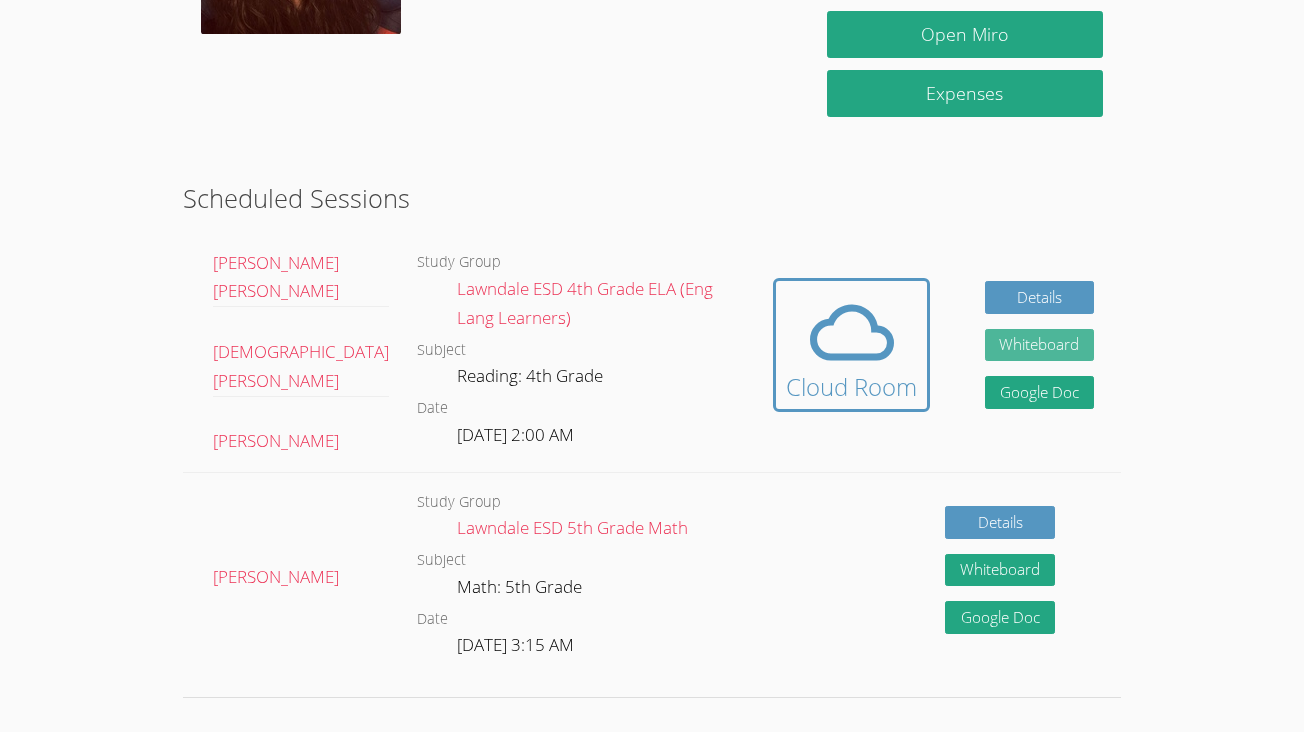 click on "Whiteboard" at bounding box center (1040, 345) 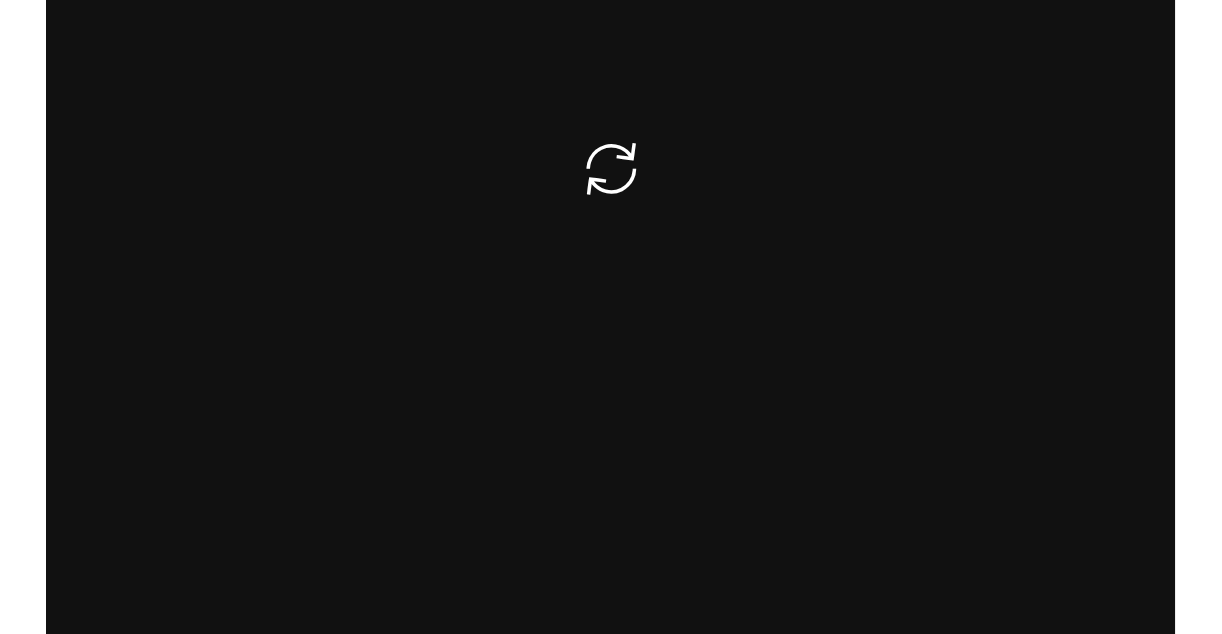 scroll, scrollTop: 0, scrollLeft: 0, axis: both 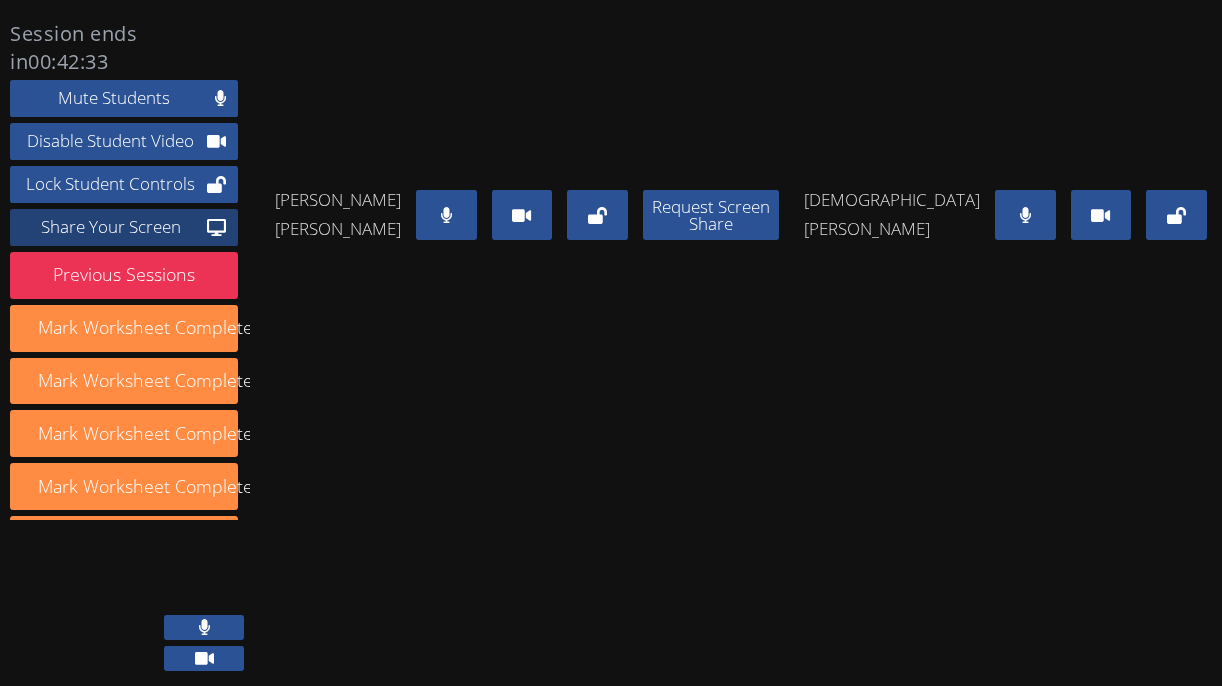 click on "Share Your Screen" at bounding box center [110, 227] 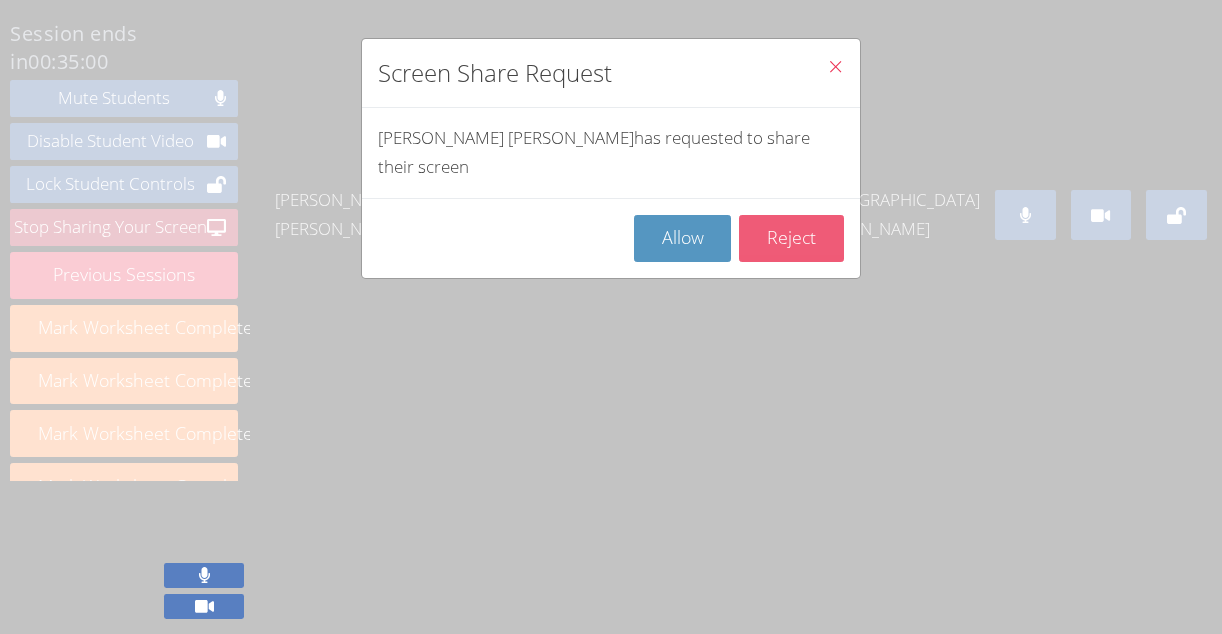 click on "Reject" at bounding box center (791, 238) 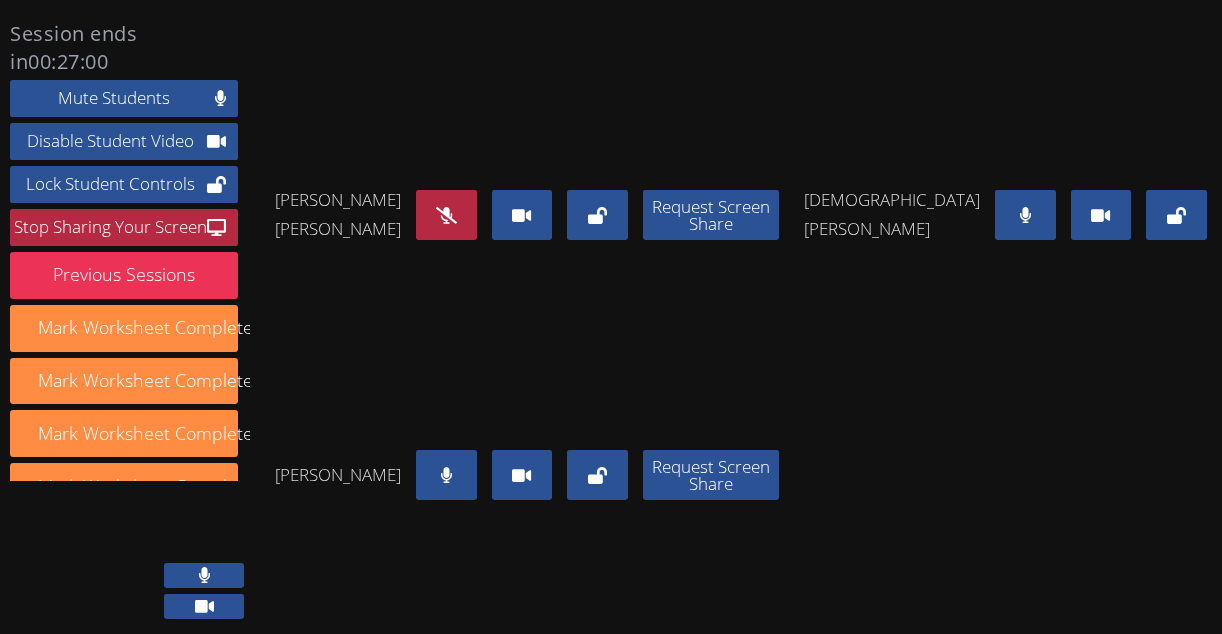 scroll, scrollTop: 113, scrollLeft: 0, axis: vertical 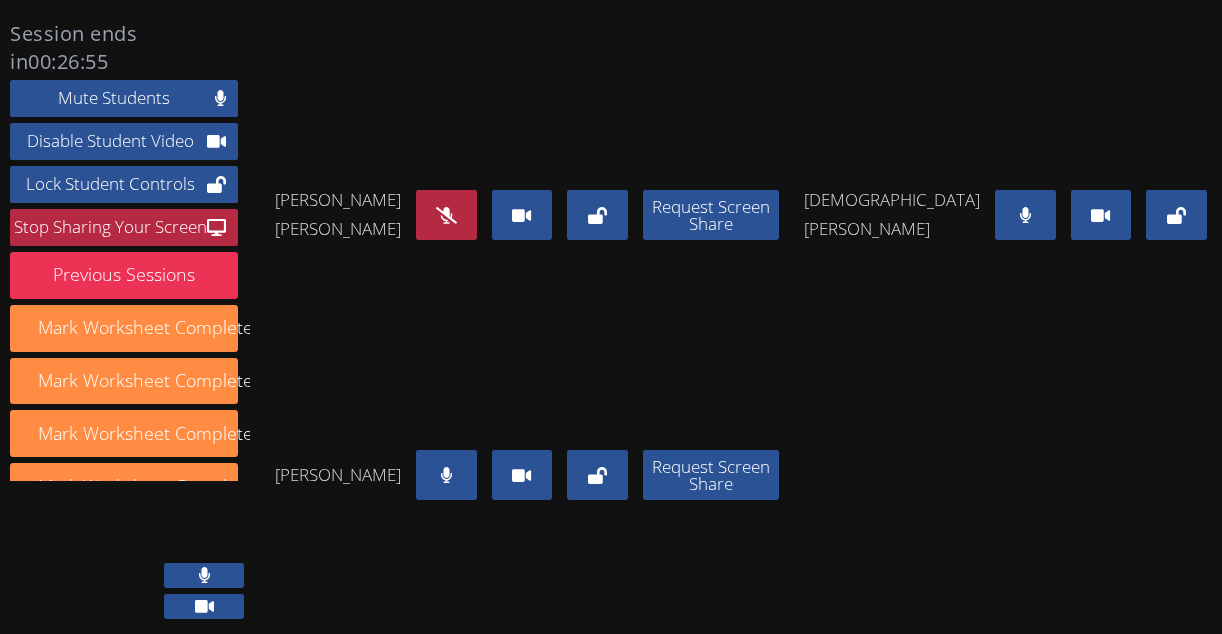 click at bounding box center [1025, 215] 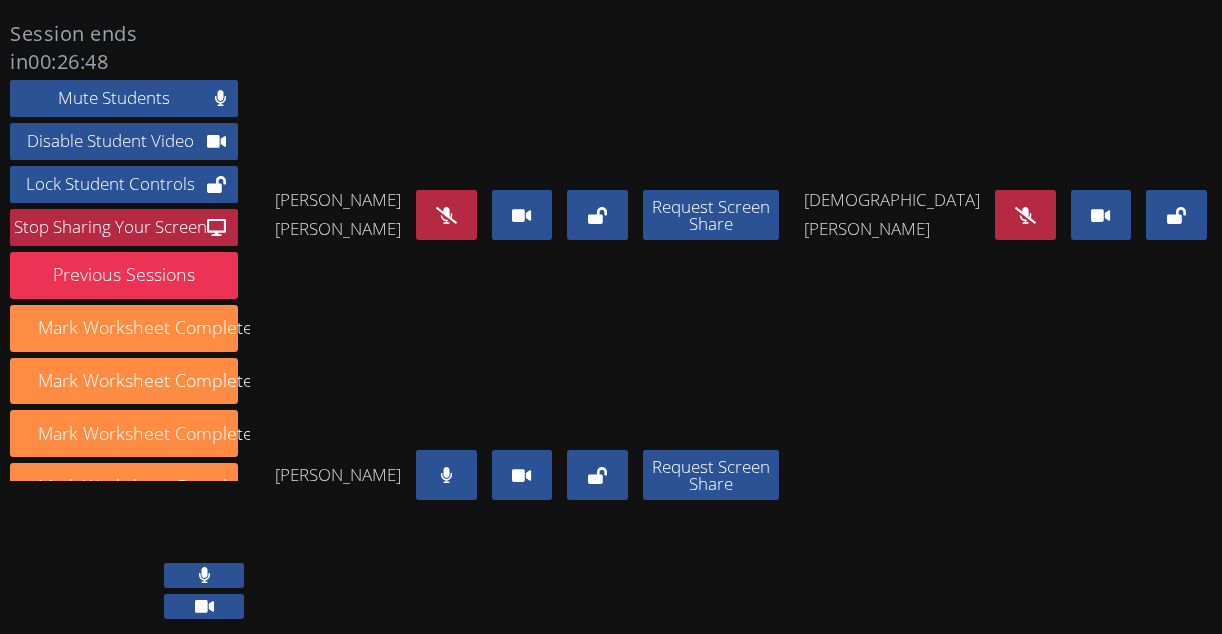scroll, scrollTop: 0, scrollLeft: 0, axis: both 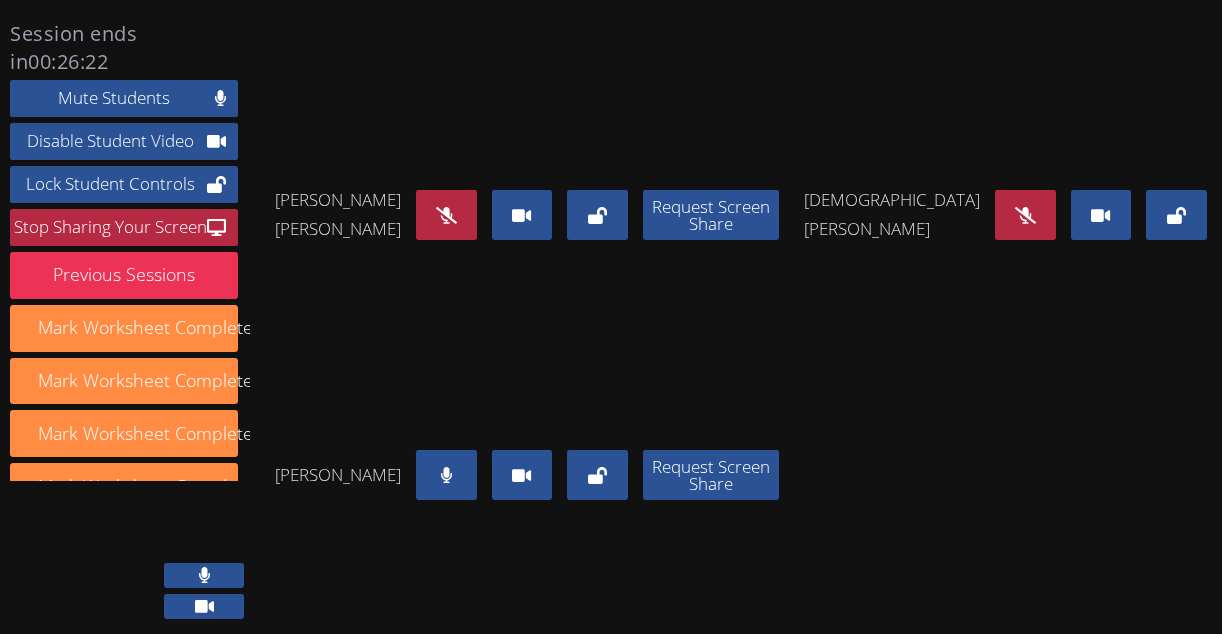 click at bounding box center (446, 215) 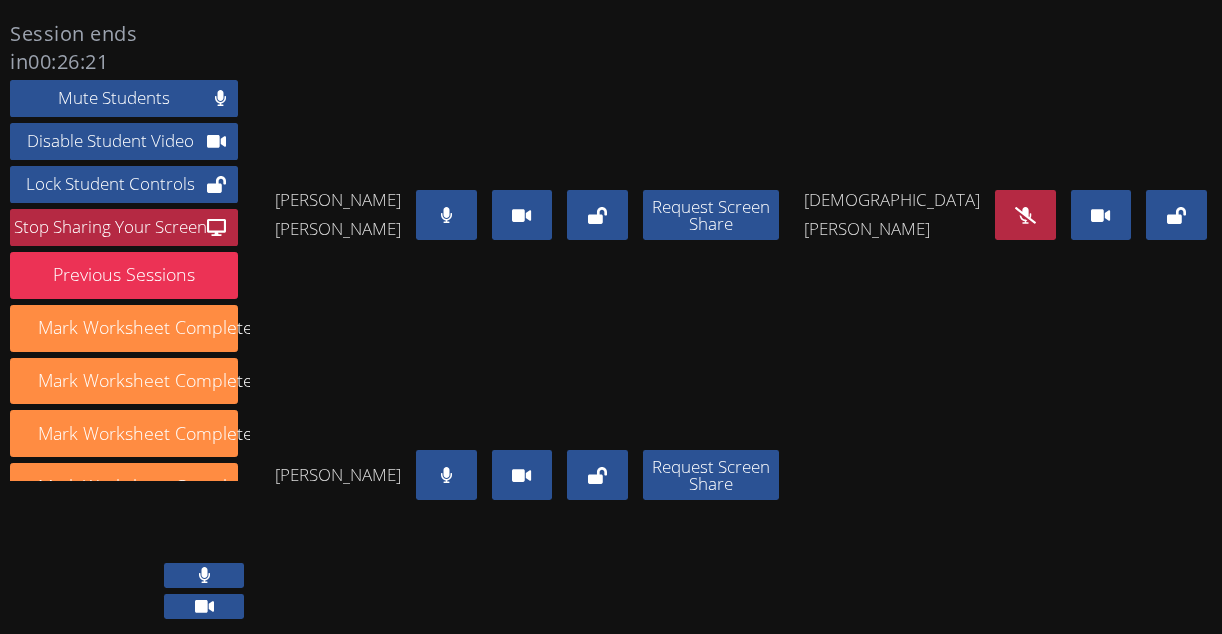 click at bounding box center [1025, 215] 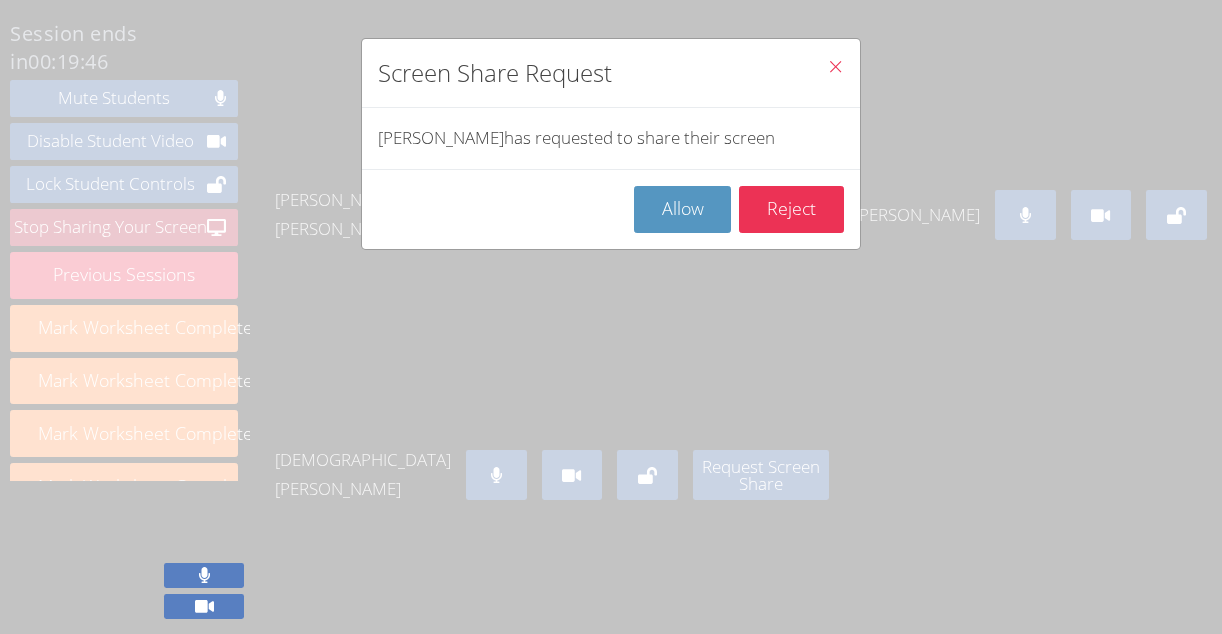 click at bounding box center (835, 66) 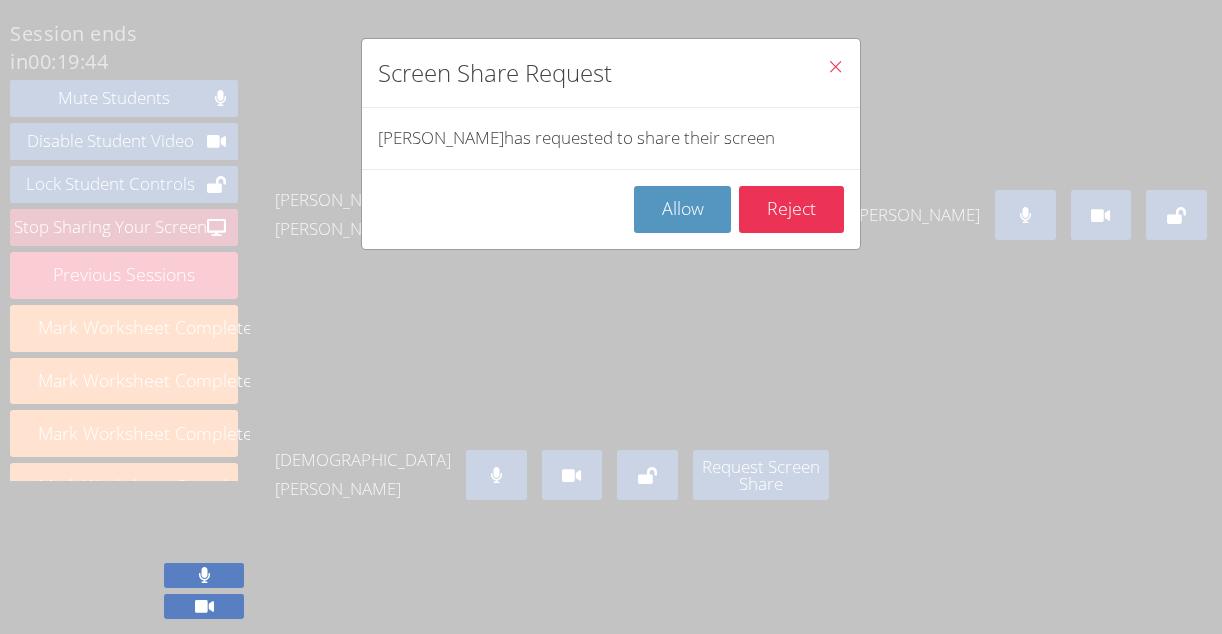 click at bounding box center [835, 66] 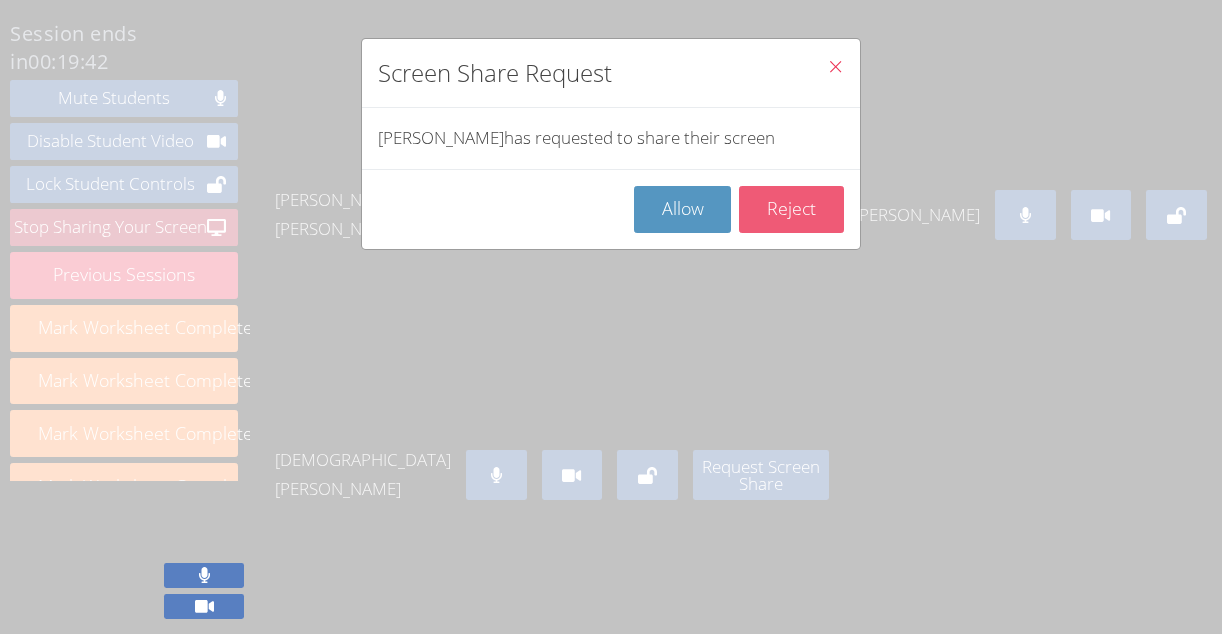 click on "Reject" at bounding box center (791, 209) 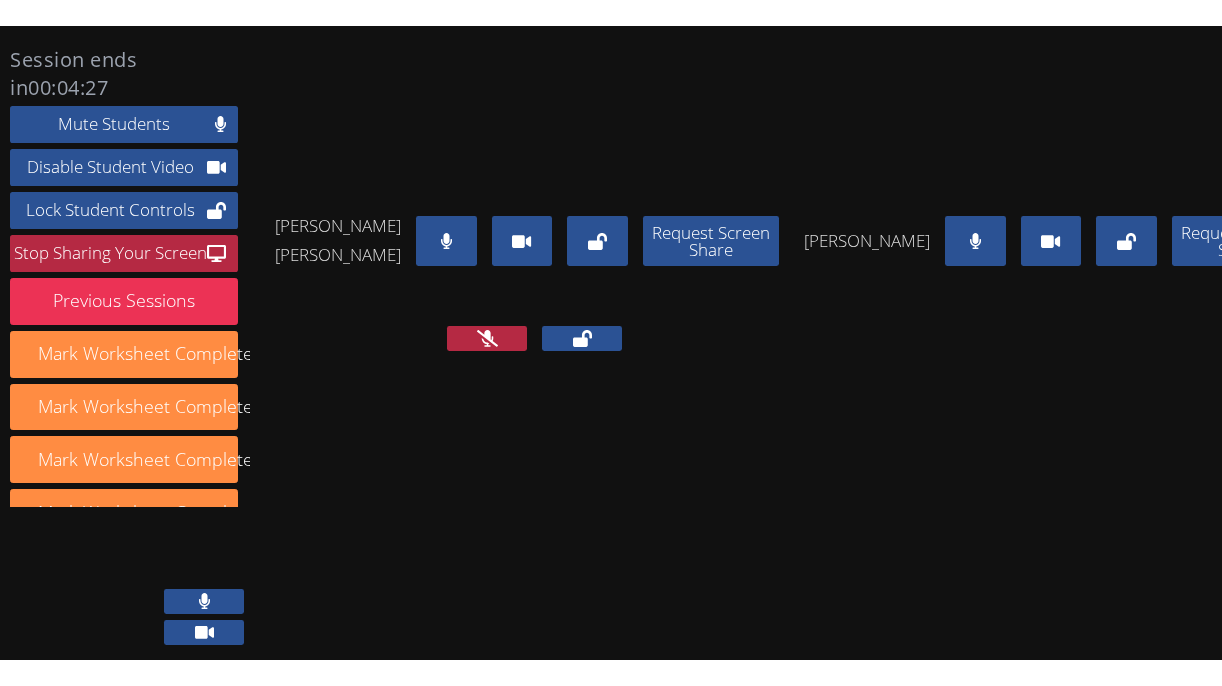 scroll, scrollTop: 0, scrollLeft: 0, axis: both 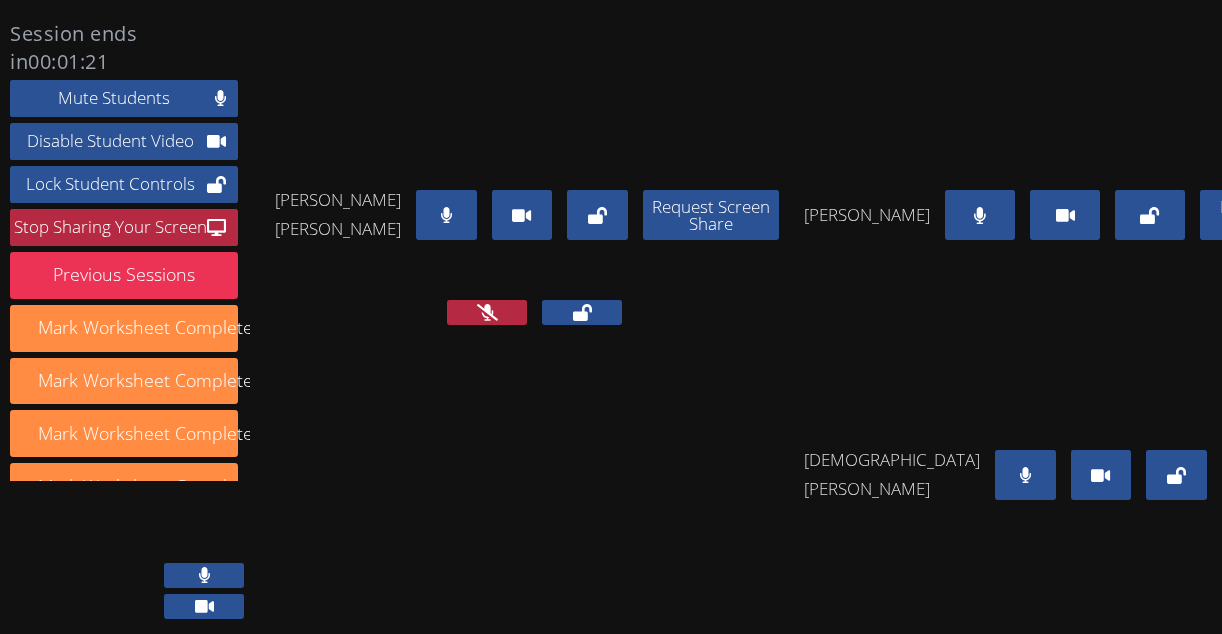 click at bounding box center [1025, 475] 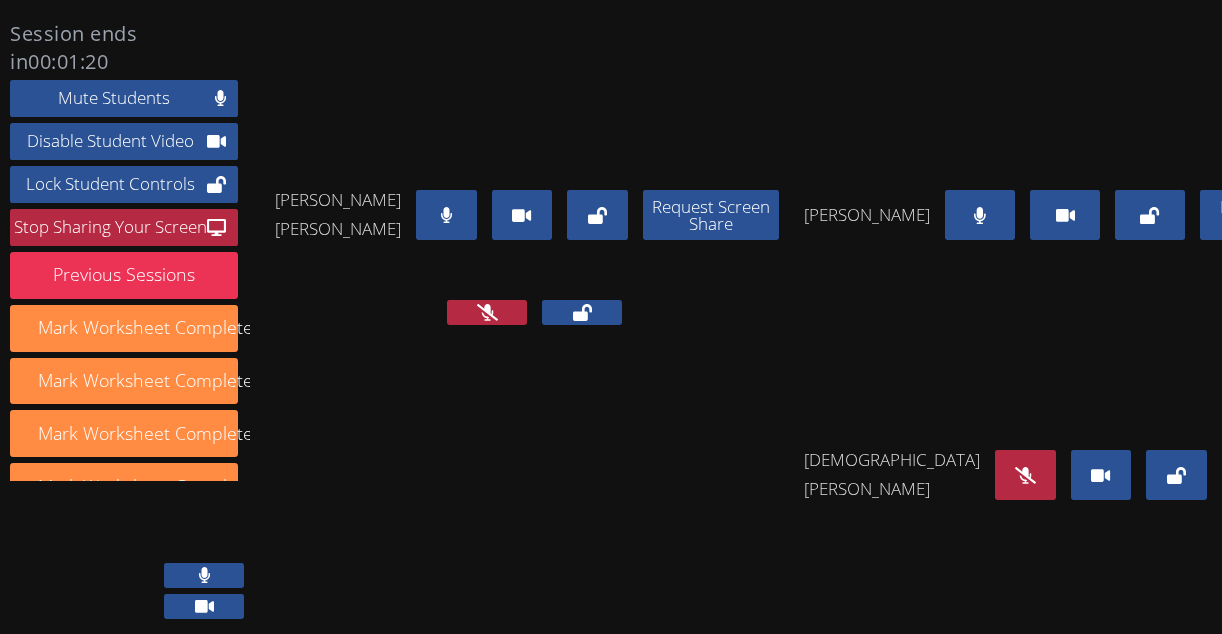 click 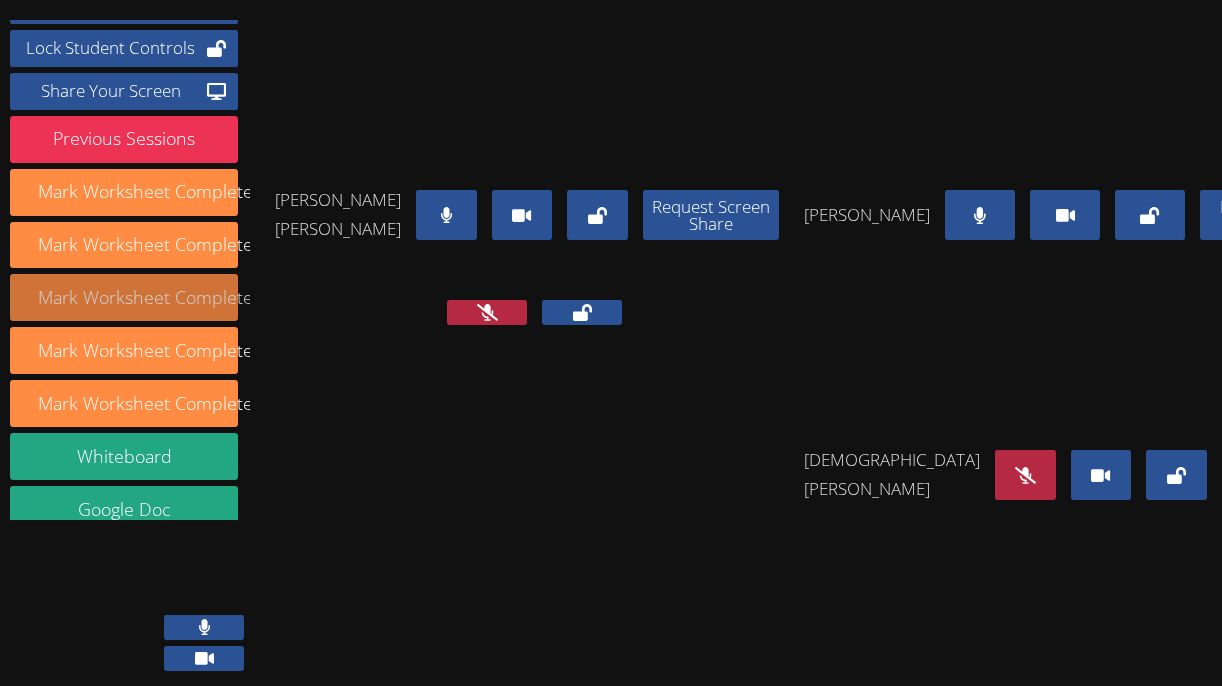 scroll, scrollTop: 262, scrollLeft: 0, axis: vertical 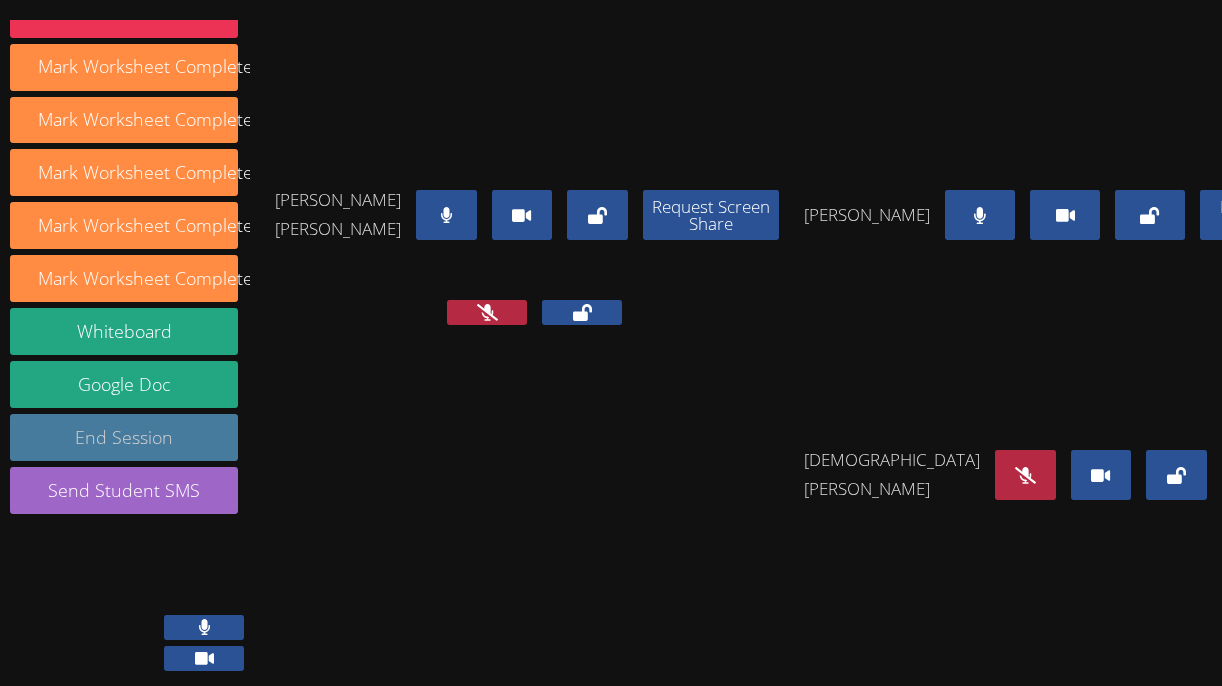 click on "End Session" at bounding box center (124, 437) 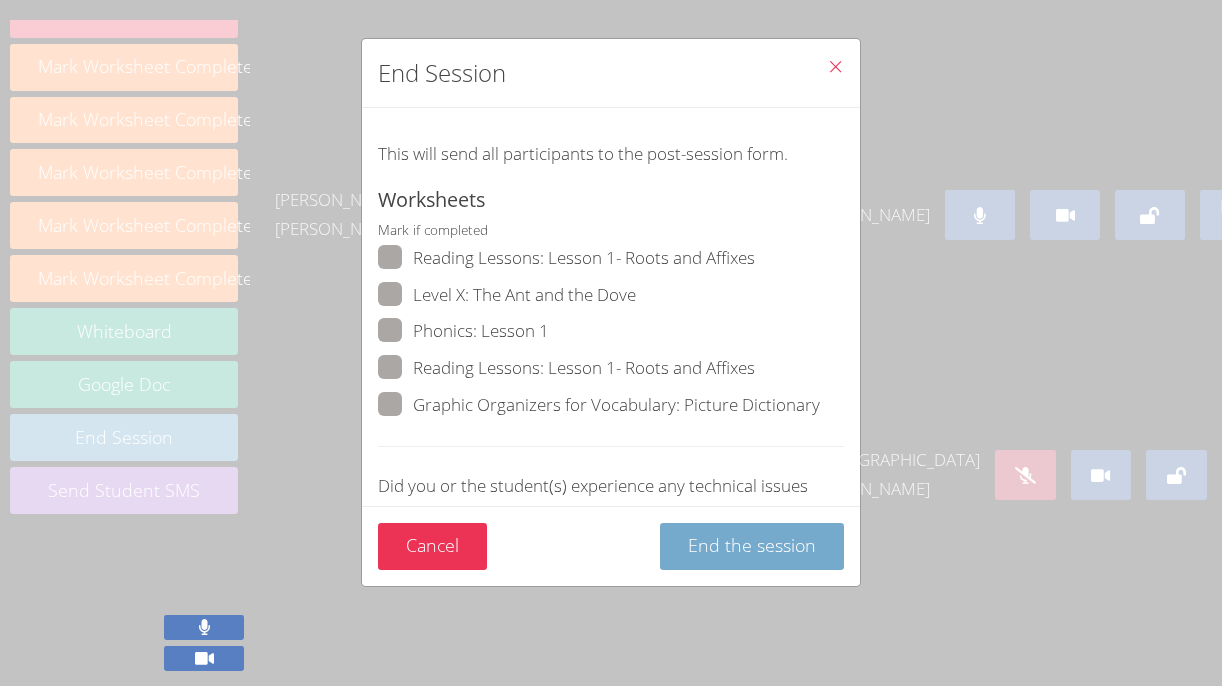 click on "End the session" at bounding box center [752, 545] 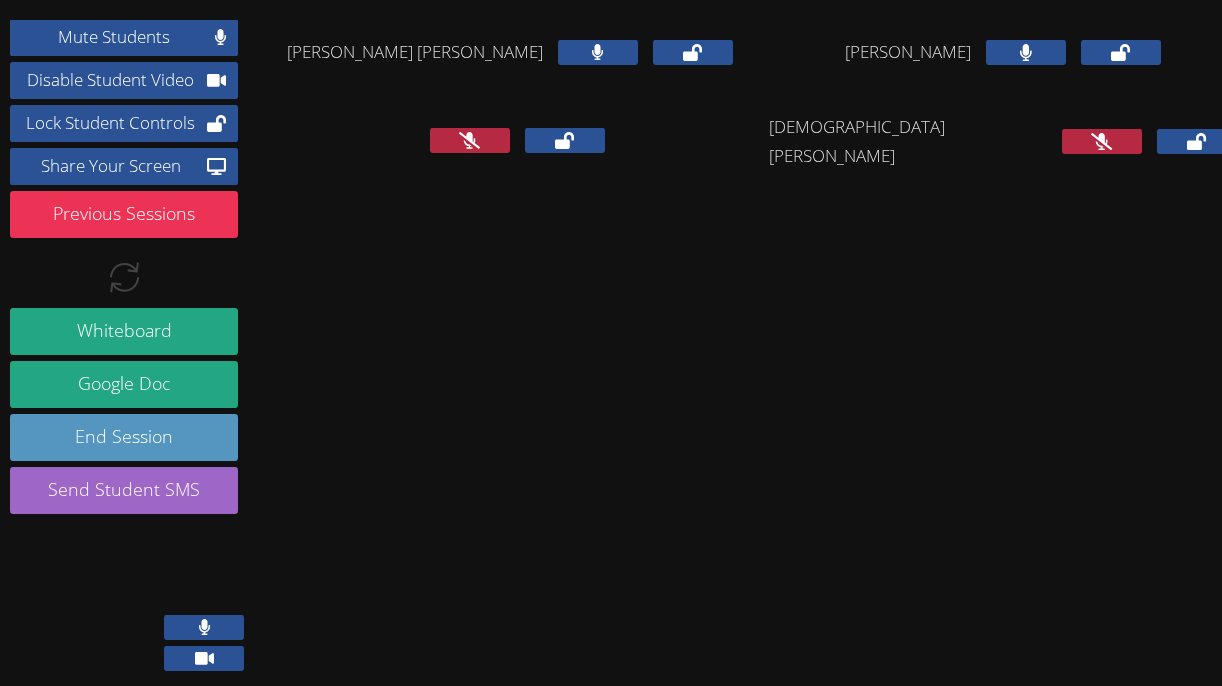 scroll, scrollTop: 209, scrollLeft: 0, axis: vertical 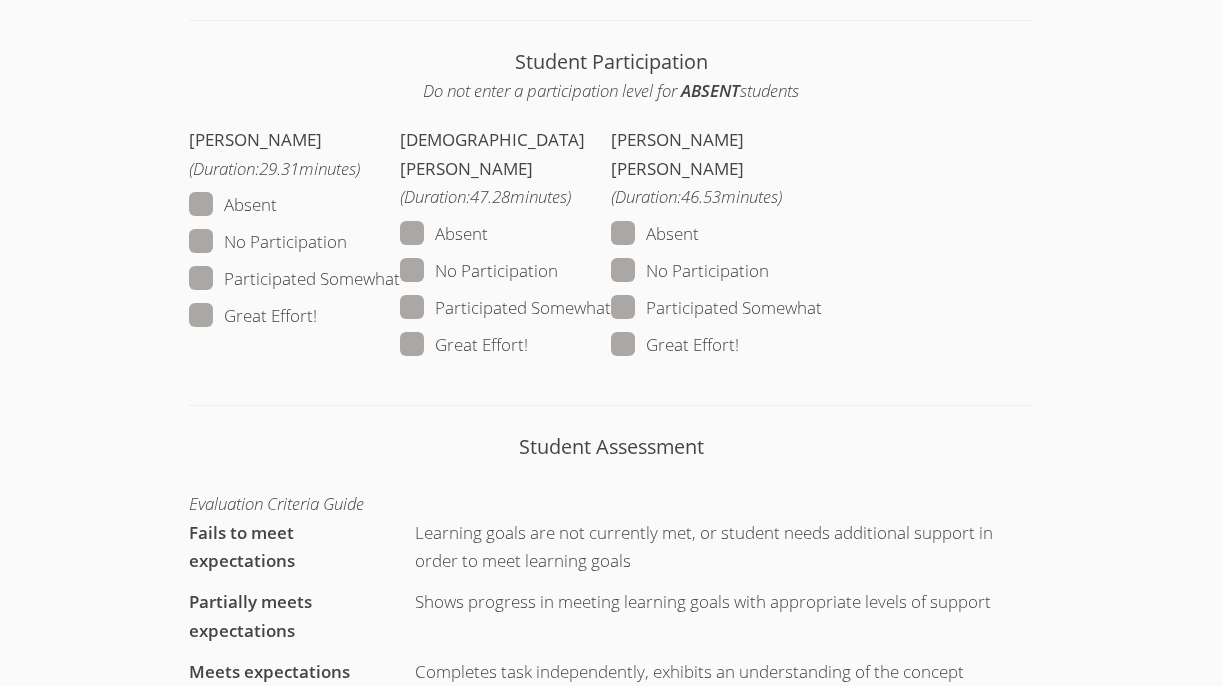 click on "Great Effort!" at bounding box center [253, 316] 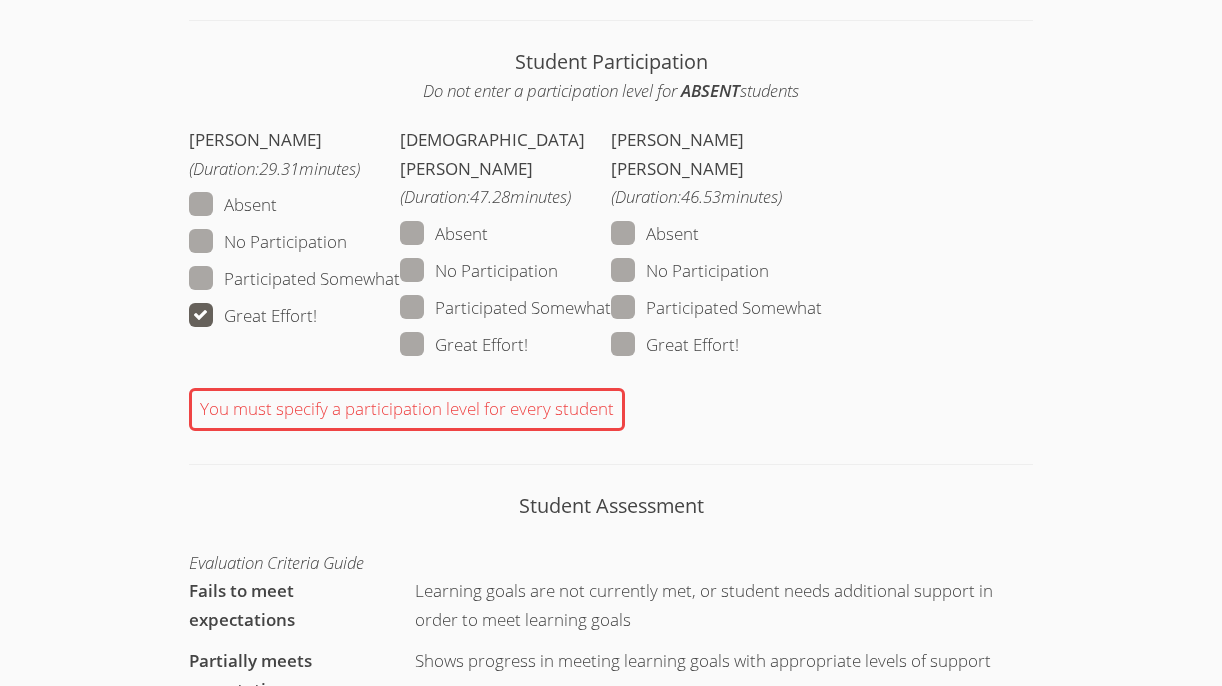 click on "Great Effort!" at bounding box center [464, 345] 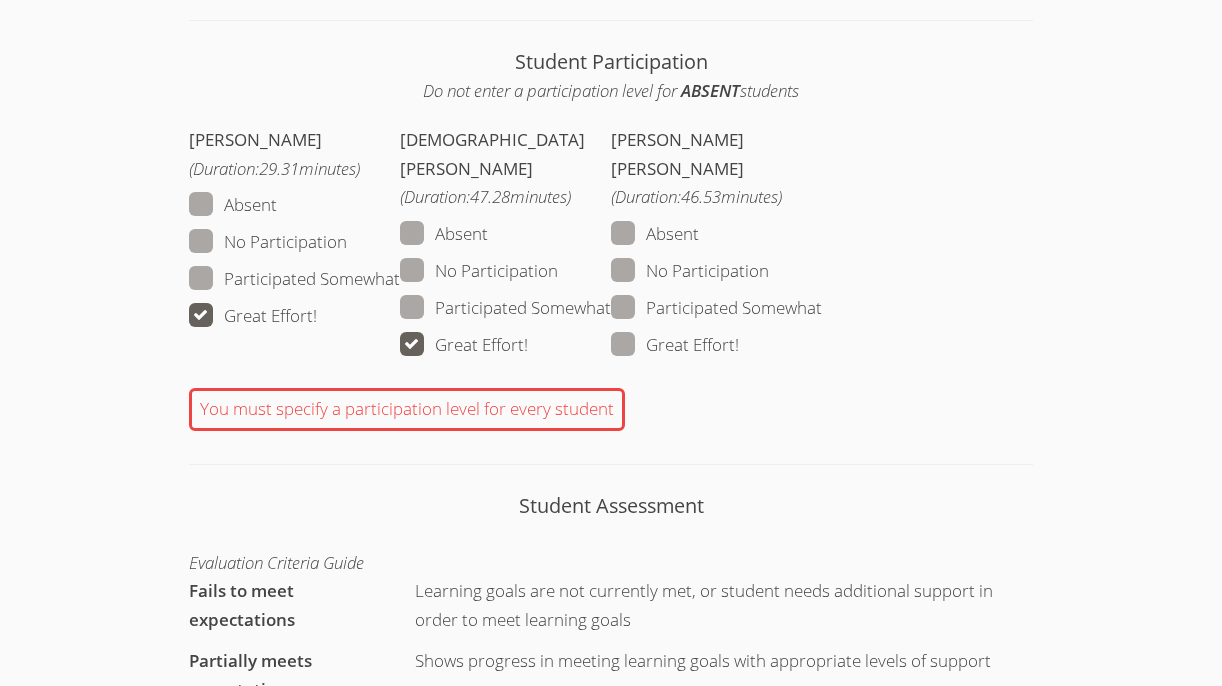 click on "Great Effort!" at bounding box center [675, 345] 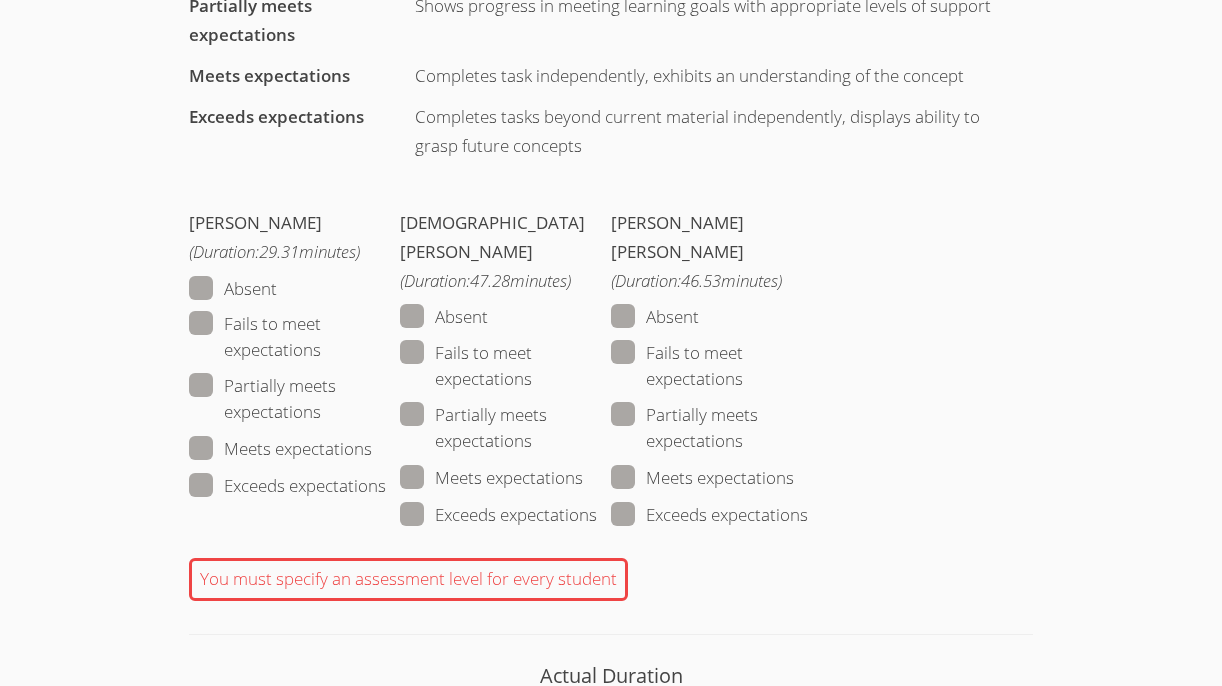 scroll, scrollTop: 1655, scrollLeft: 0, axis: vertical 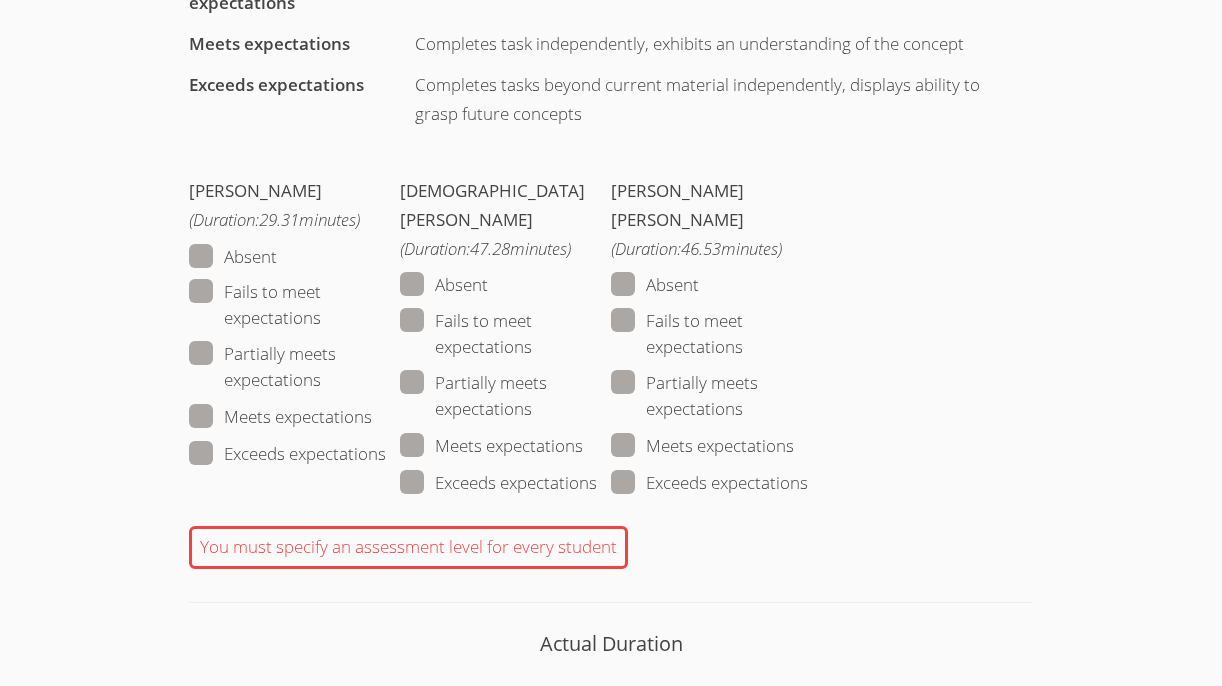 click on "Meets expectations" at bounding box center (280, 417) 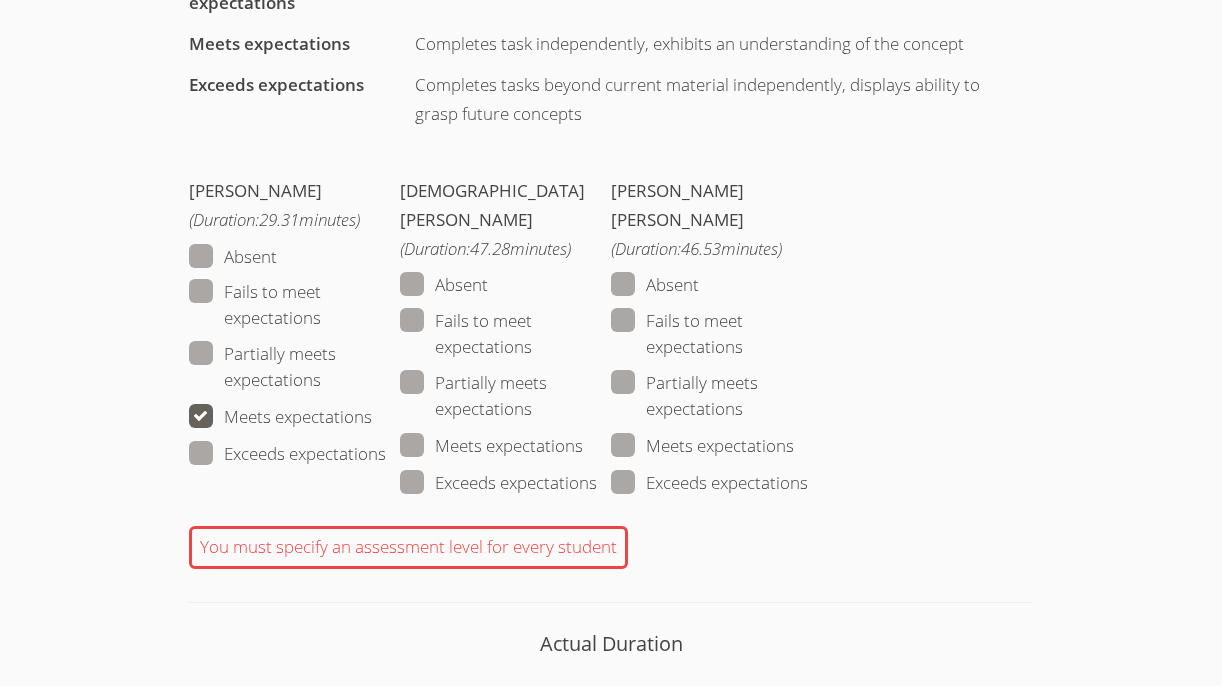 click on "Meets expectations" at bounding box center (491, 446) 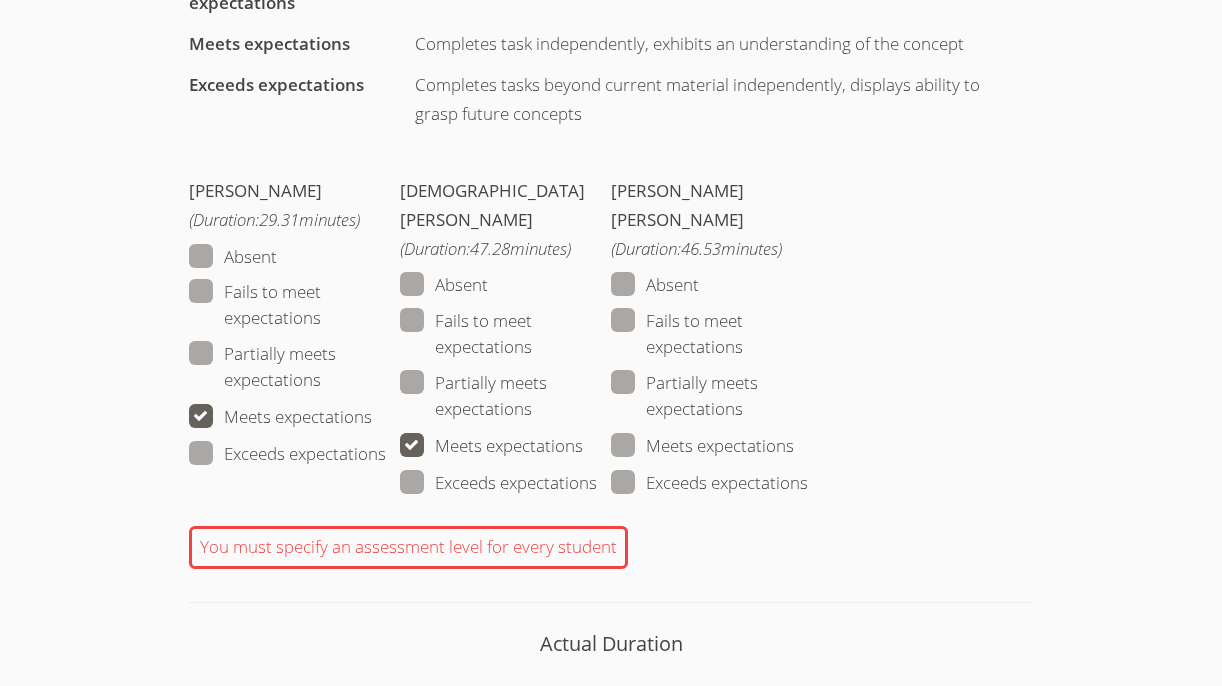 click on "Meets expectations" at bounding box center (702, 446) 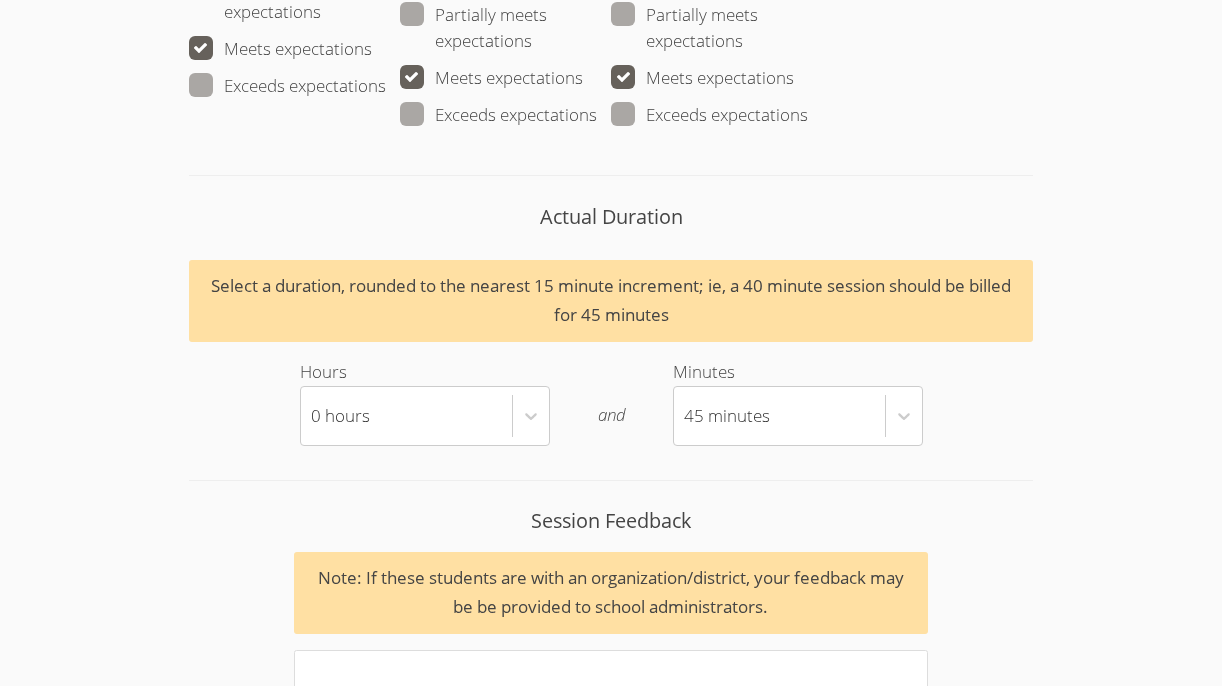 scroll, scrollTop: 2199, scrollLeft: 0, axis: vertical 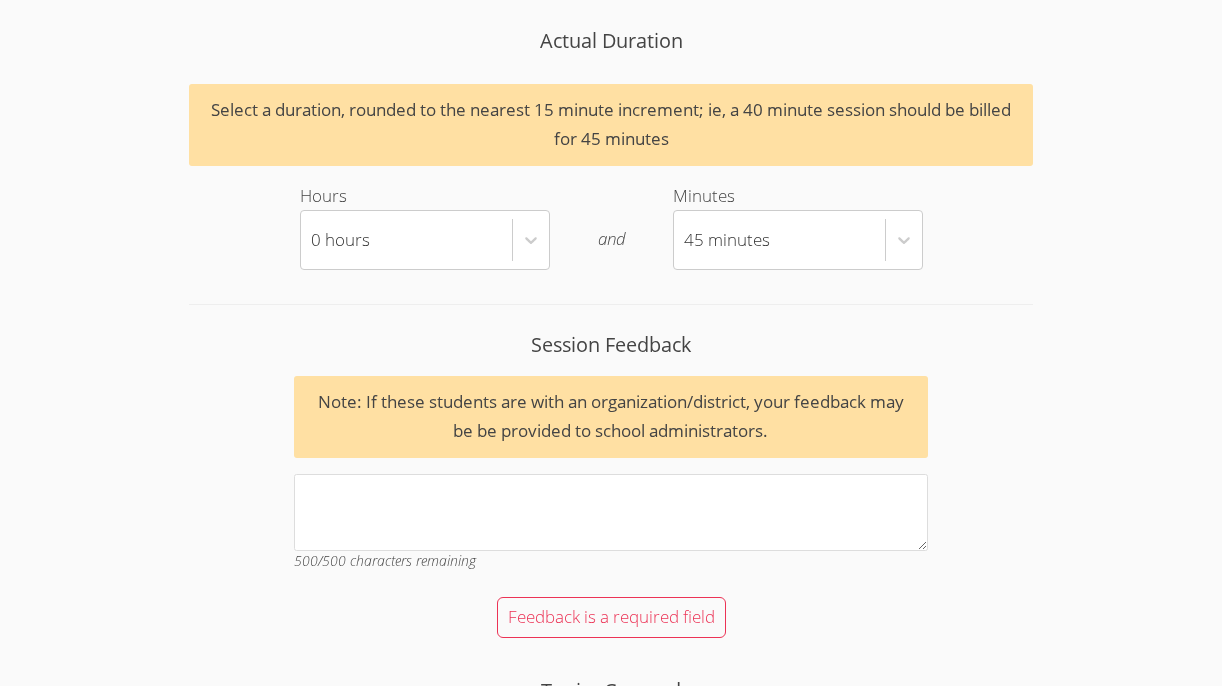 click on "Note: If these students are with an organization/district, your feedback may be be provided to school administrators." at bounding box center [610, 417] 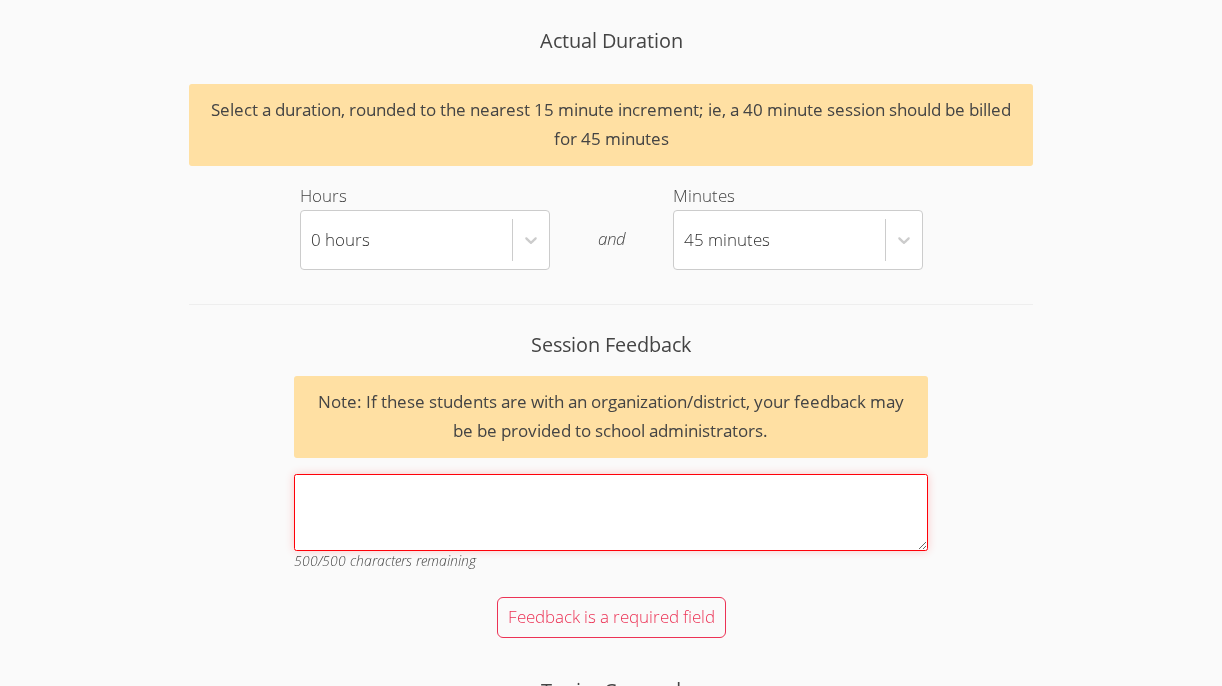 click on "Session Feedback Note: If these students are with an organization/district, your feedback may be be provided to school administrators. 500 /500 characters remaining" at bounding box center (610, 512) 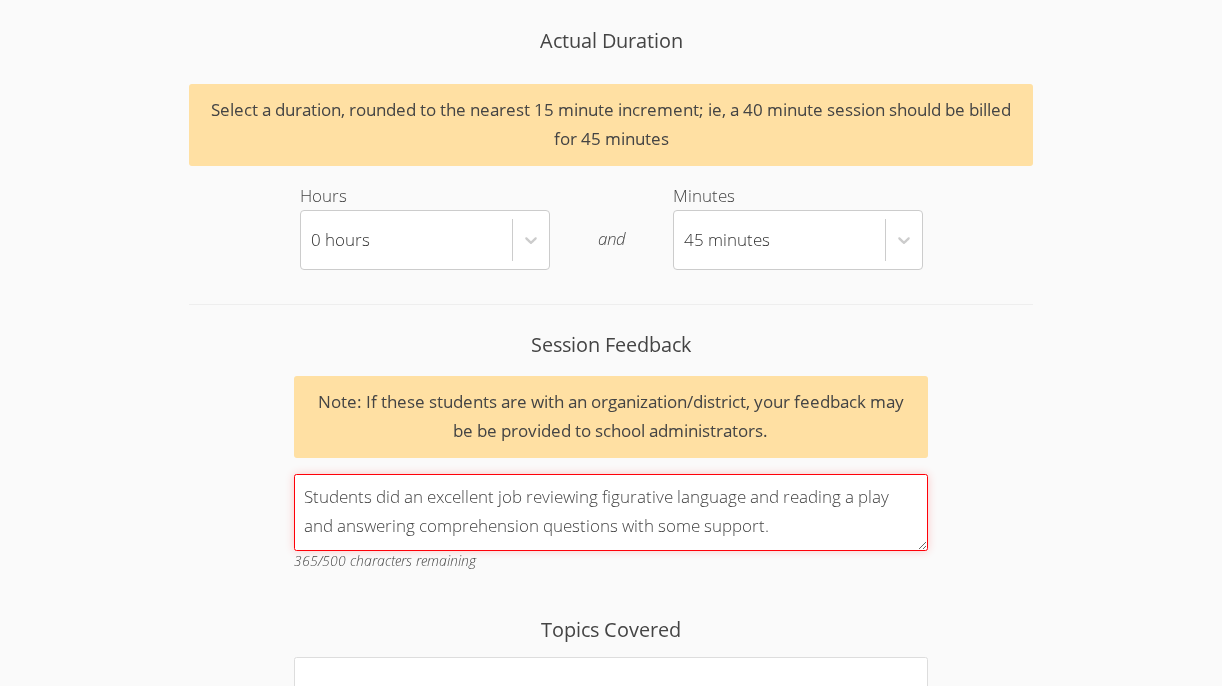 type on "Students did an excellent job reviewing figurative language and reading a play and answering comprehension questions with some support." 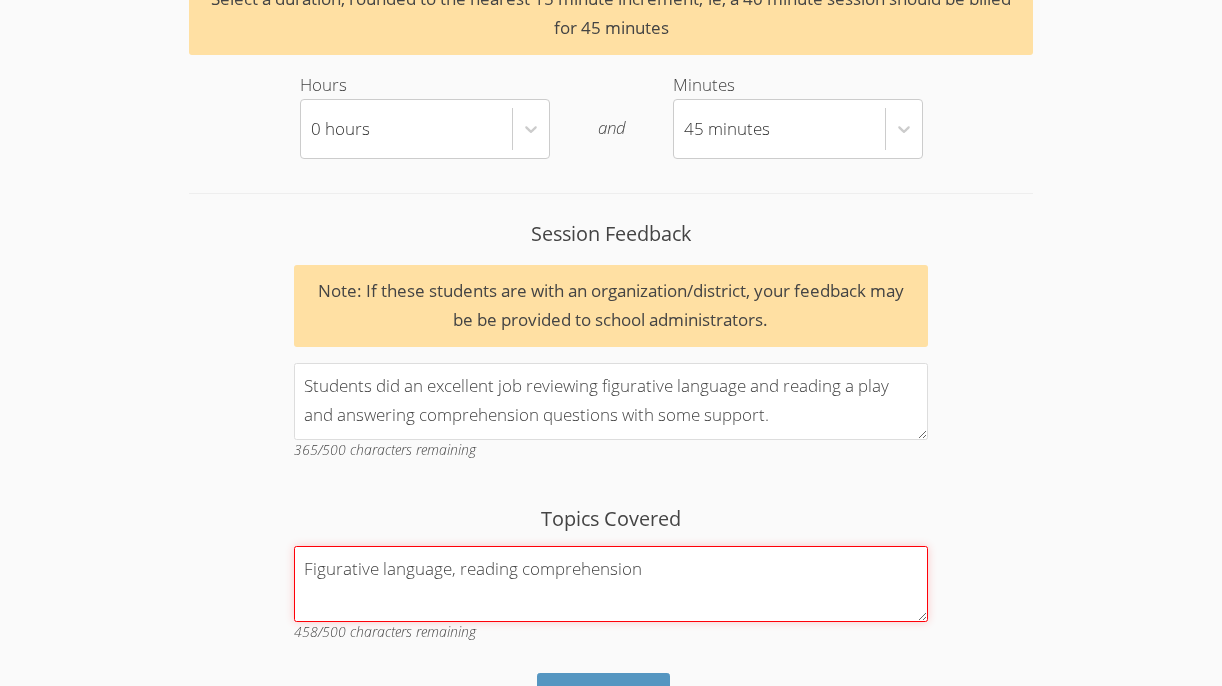 scroll, scrollTop: 2342, scrollLeft: 0, axis: vertical 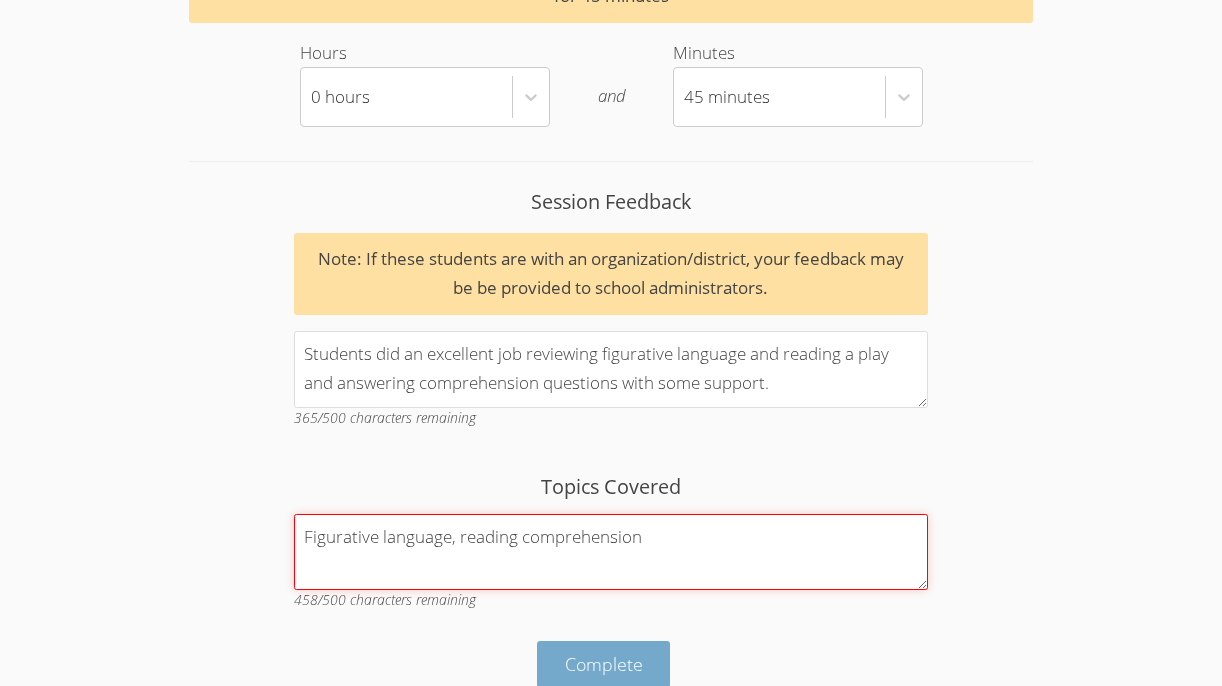 type on "Figurative language, reading comprehension" 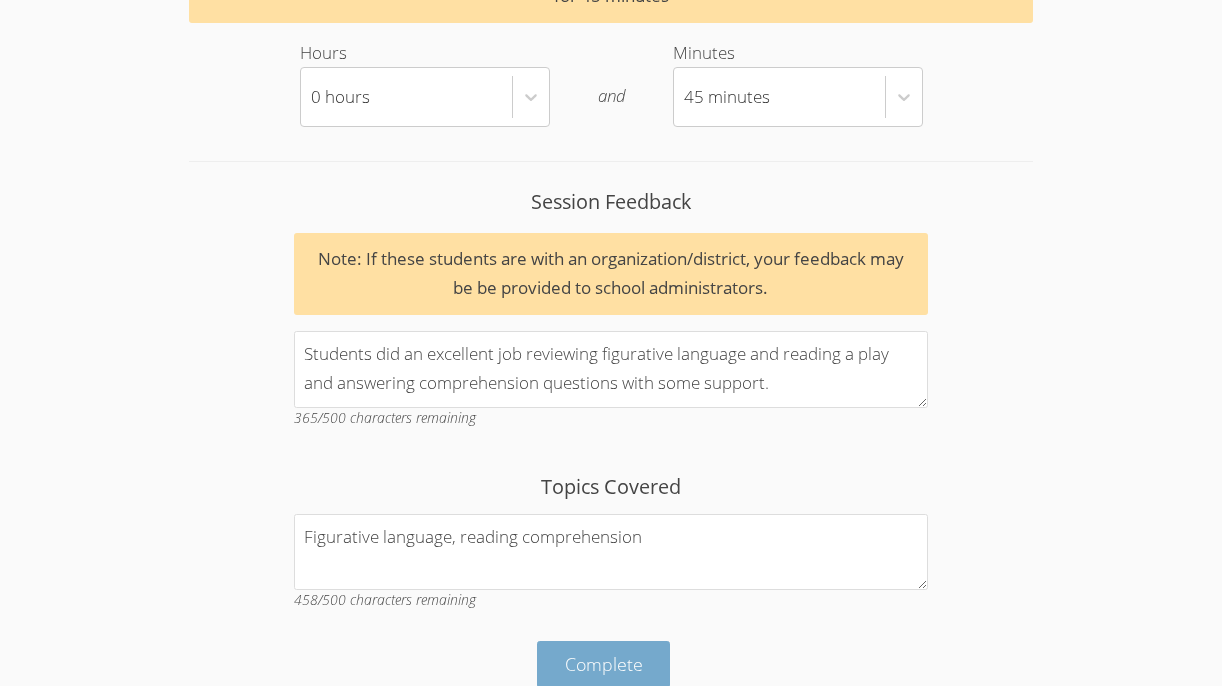click on "Complete" at bounding box center (604, 664) 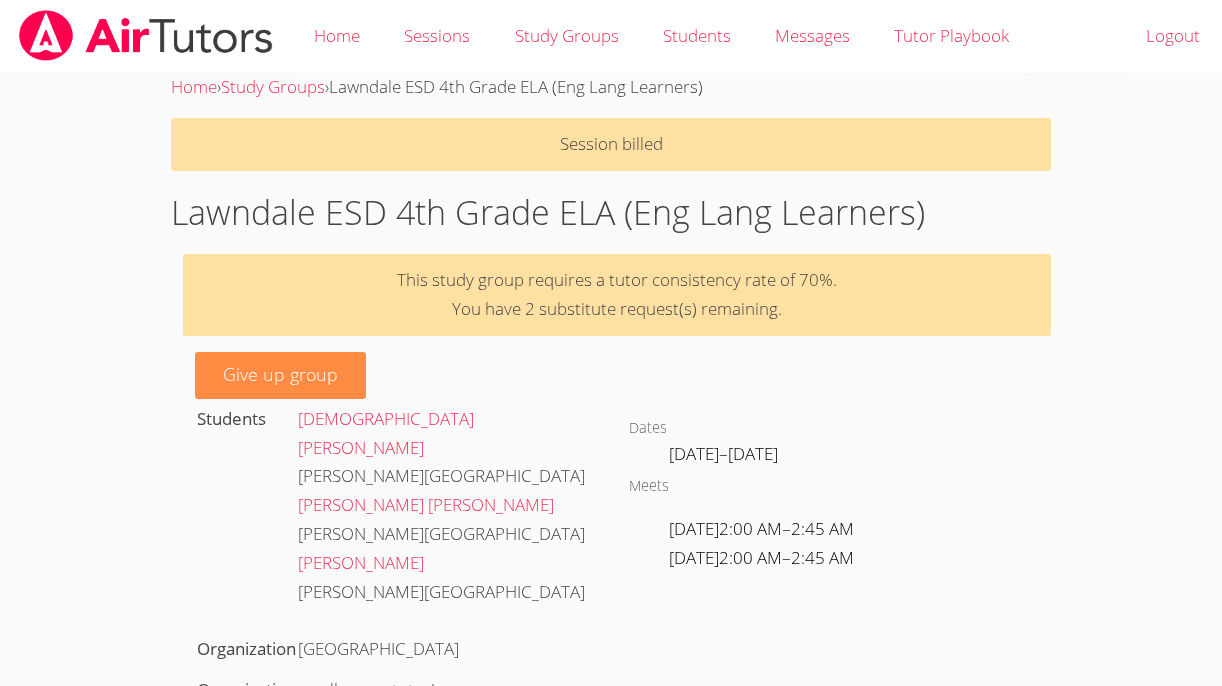 scroll, scrollTop: 0, scrollLeft: 0, axis: both 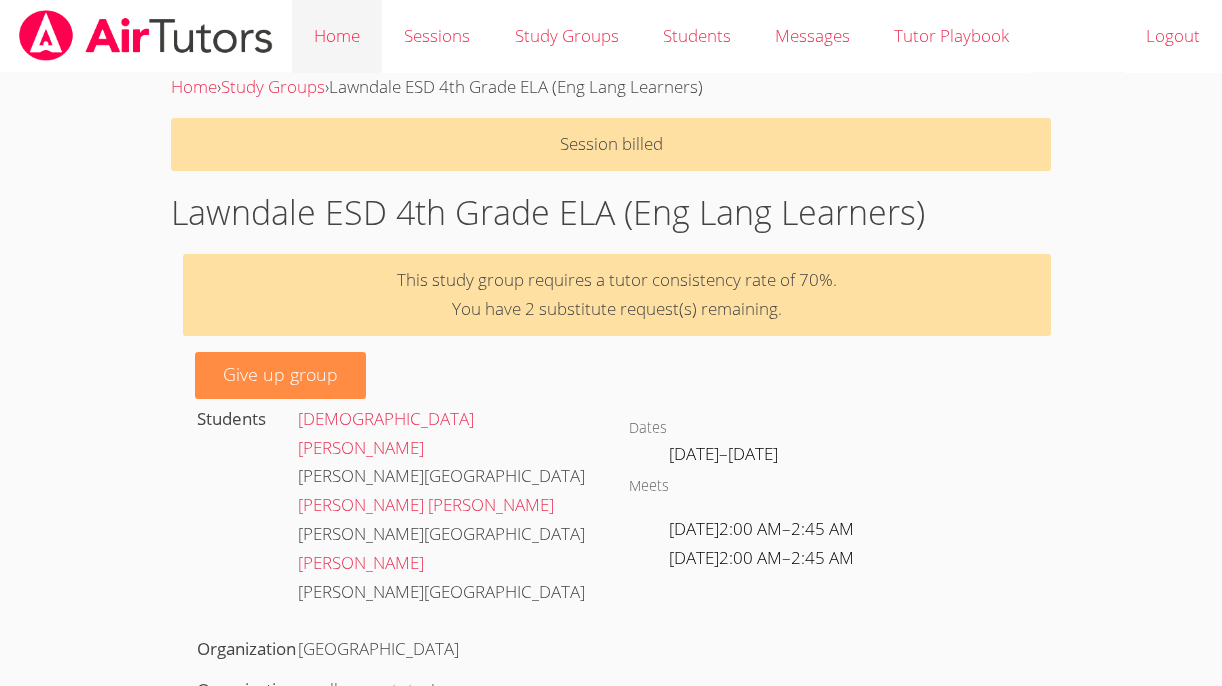 click on "Home" at bounding box center [337, 36] 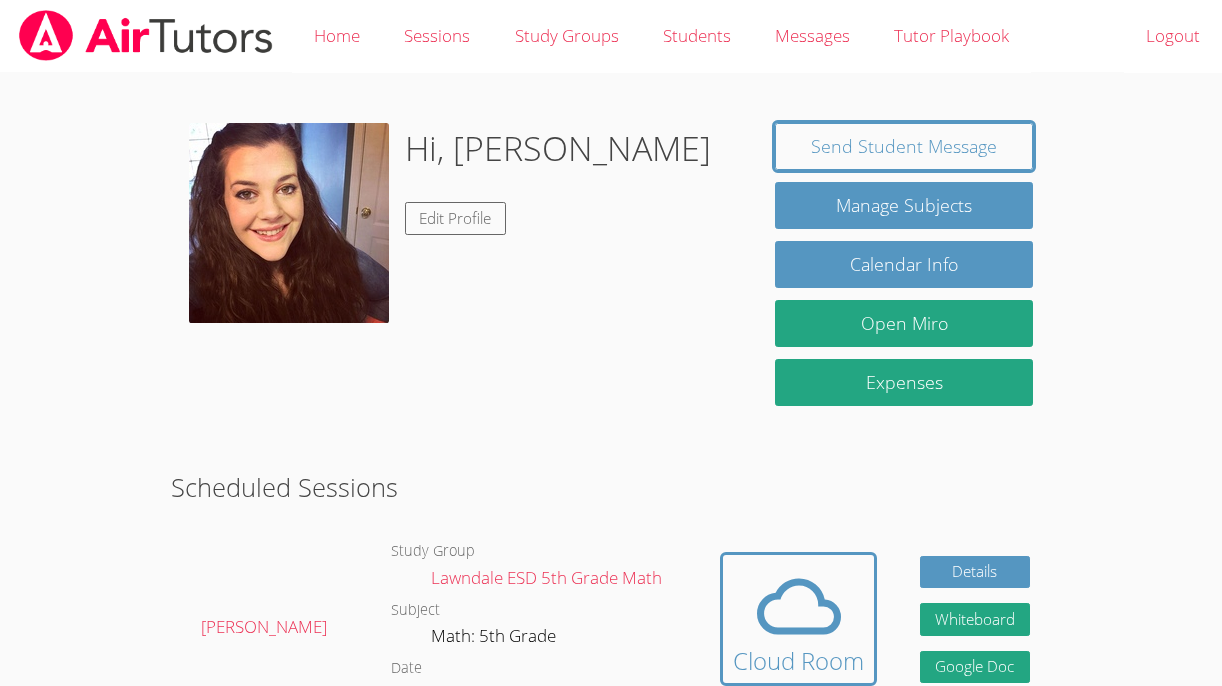 scroll, scrollTop: 122, scrollLeft: 0, axis: vertical 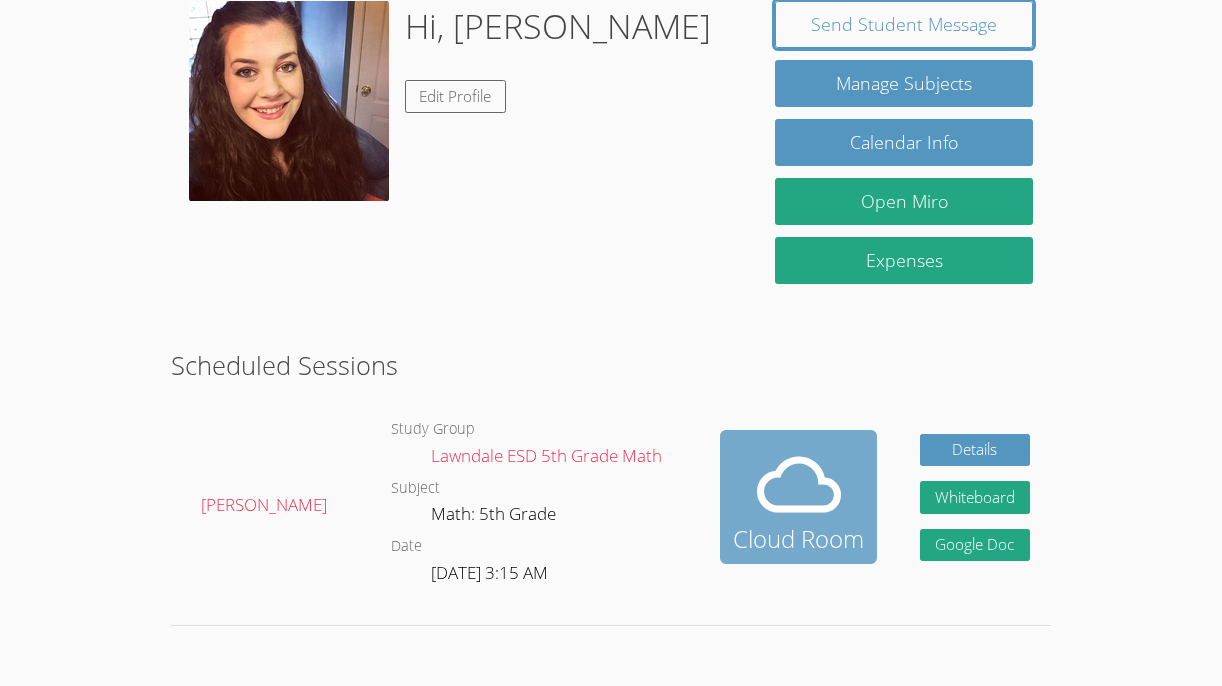 click at bounding box center (798, 485) 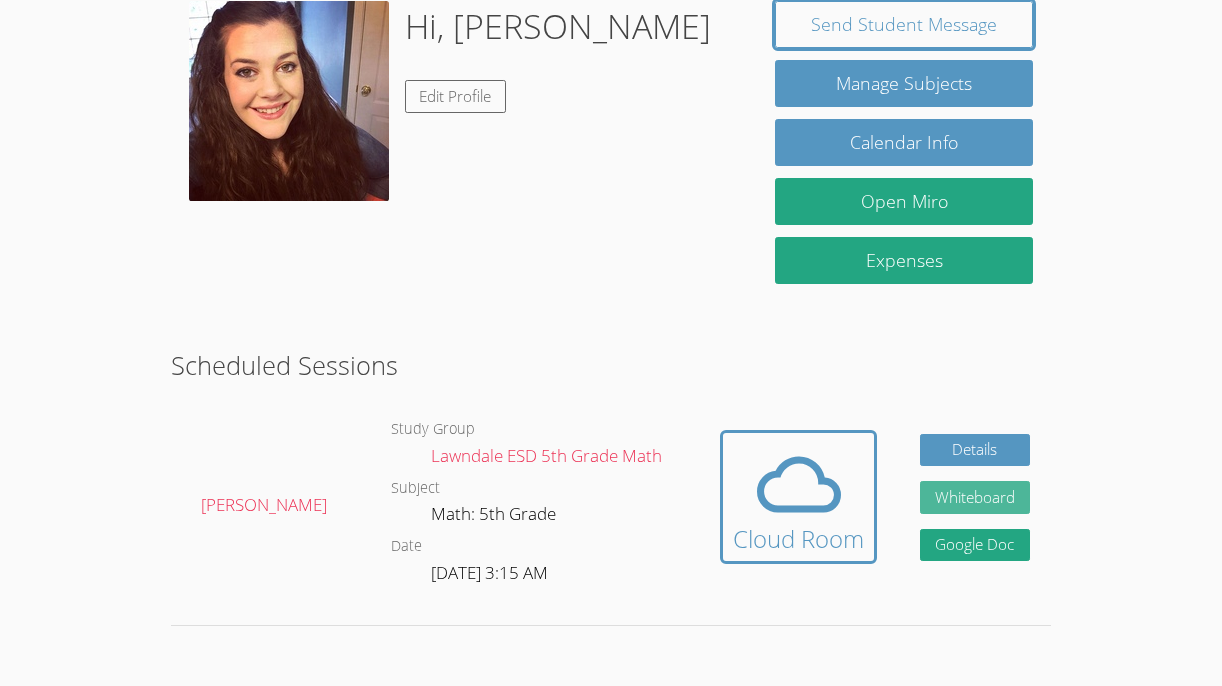 click on "Whiteboard" at bounding box center [975, 497] 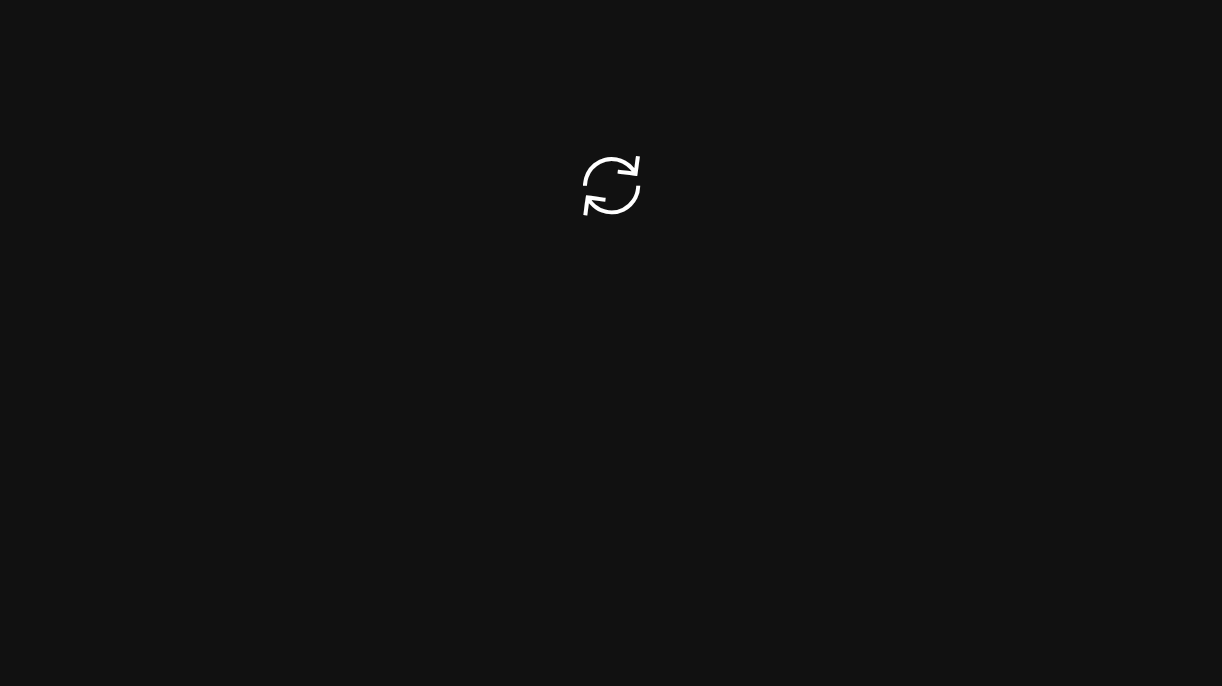 scroll, scrollTop: 0, scrollLeft: 0, axis: both 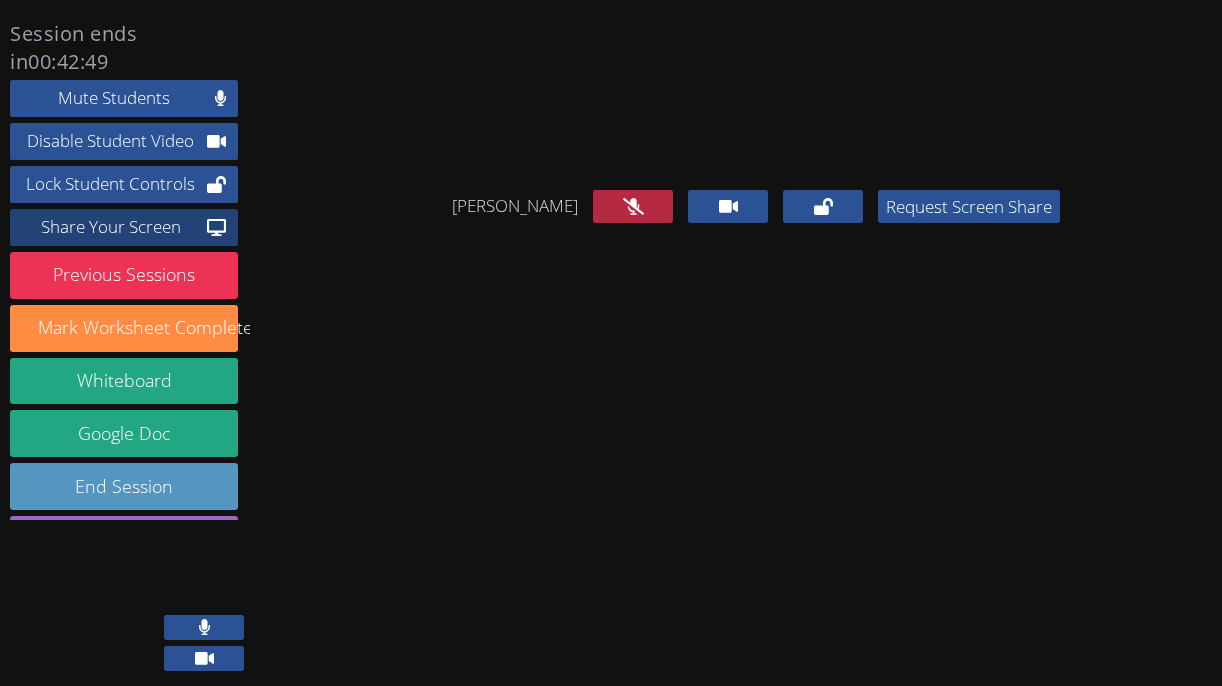 click on "Share Your Screen" at bounding box center (110, 227) 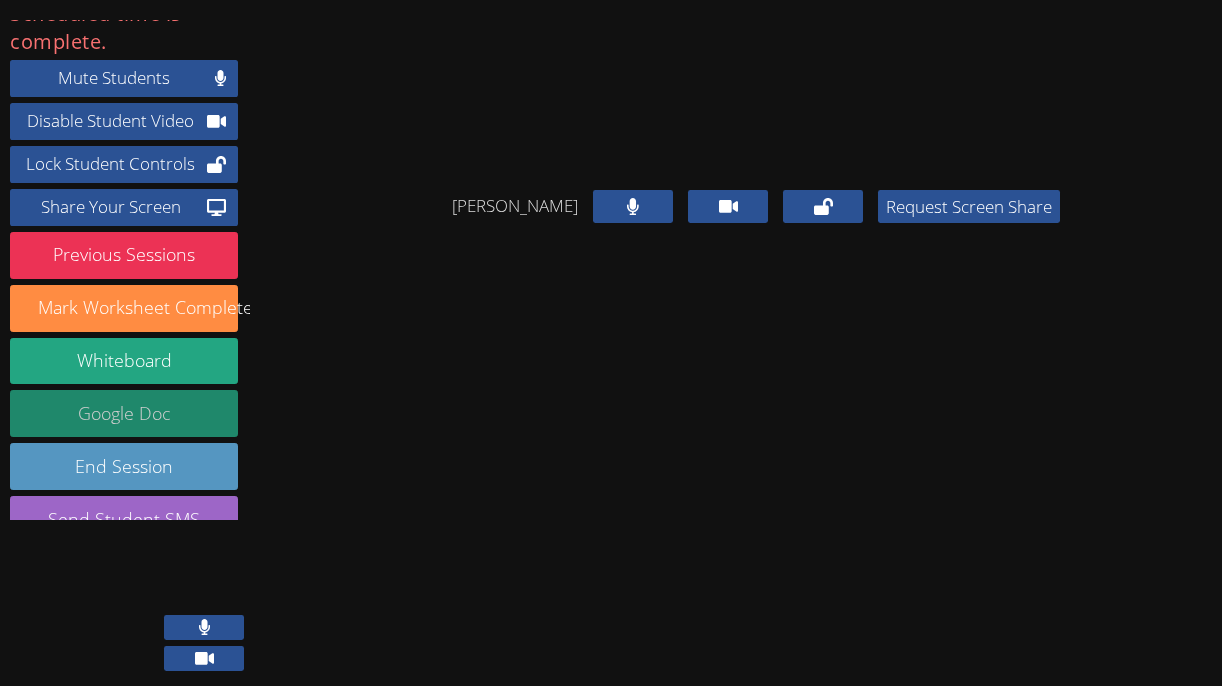 scroll, scrollTop: 50, scrollLeft: 0, axis: vertical 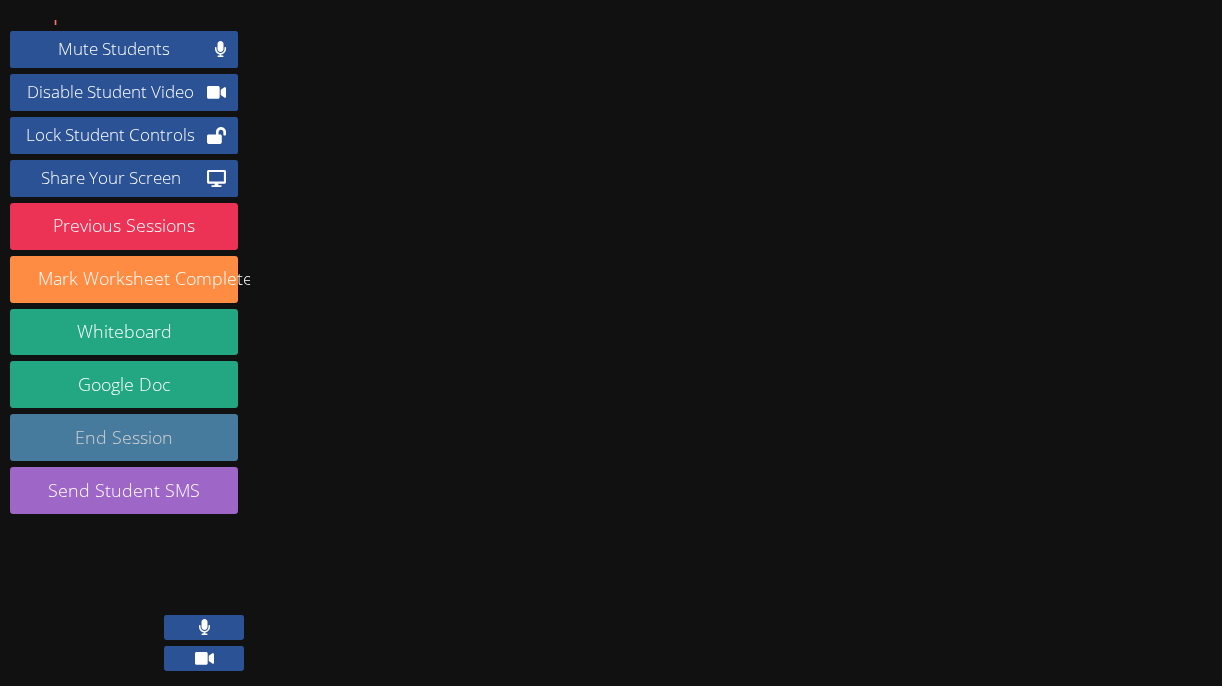 click on "End Session" at bounding box center (124, 437) 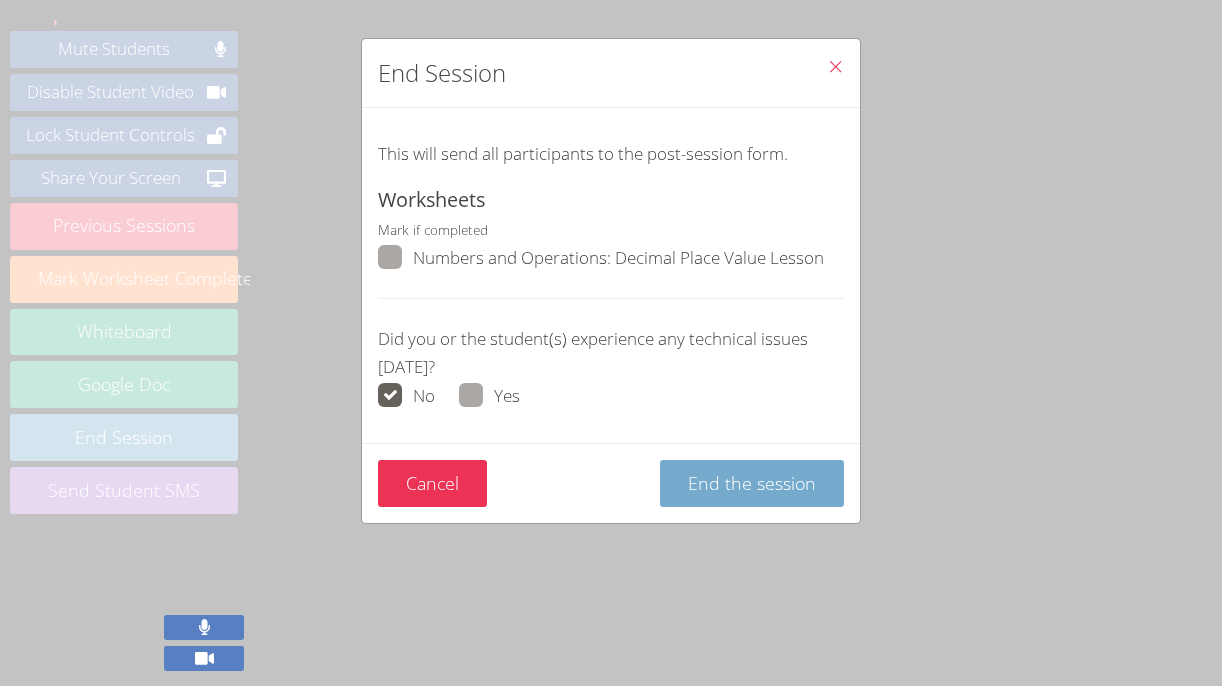 click on "End the session" at bounding box center [752, 483] 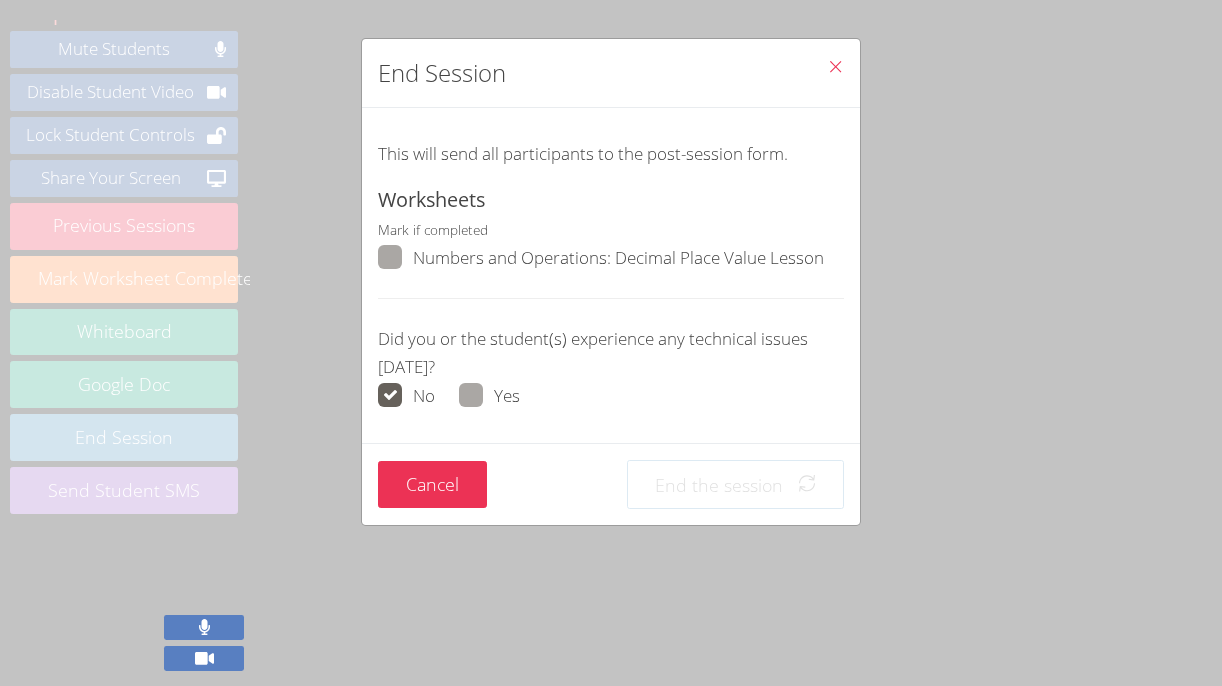 scroll, scrollTop: 0, scrollLeft: 0, axis: both 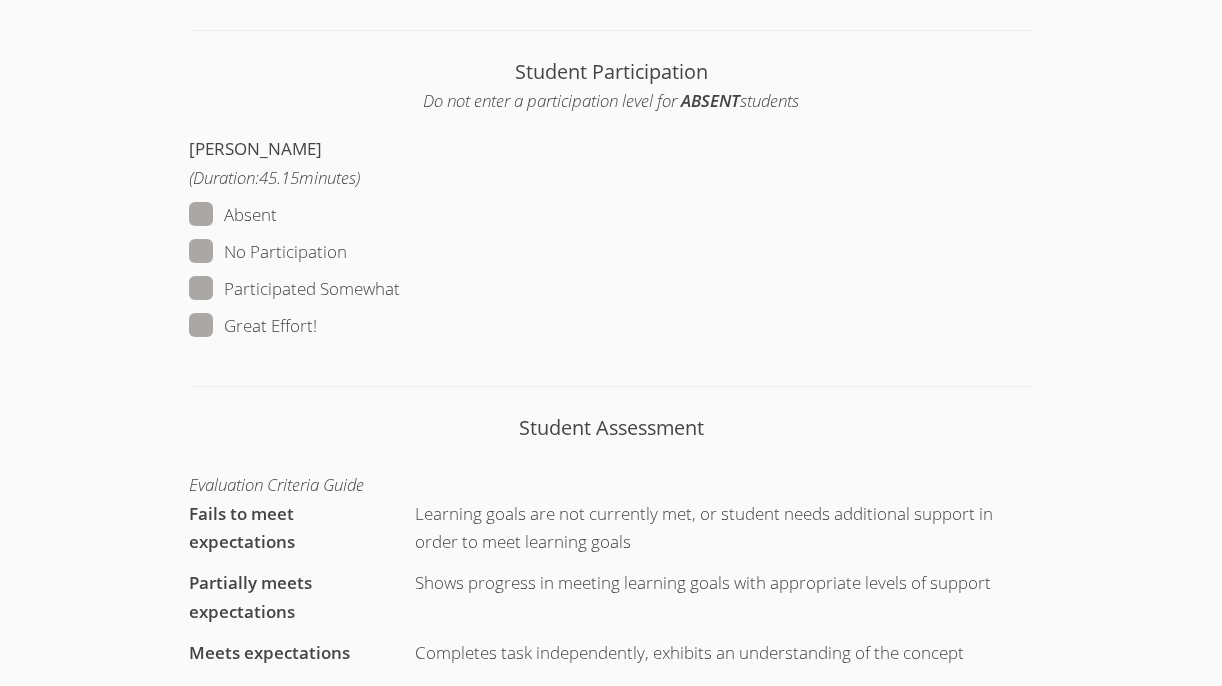 click on "Participated Somewhat" at bounding box center [294, 289] 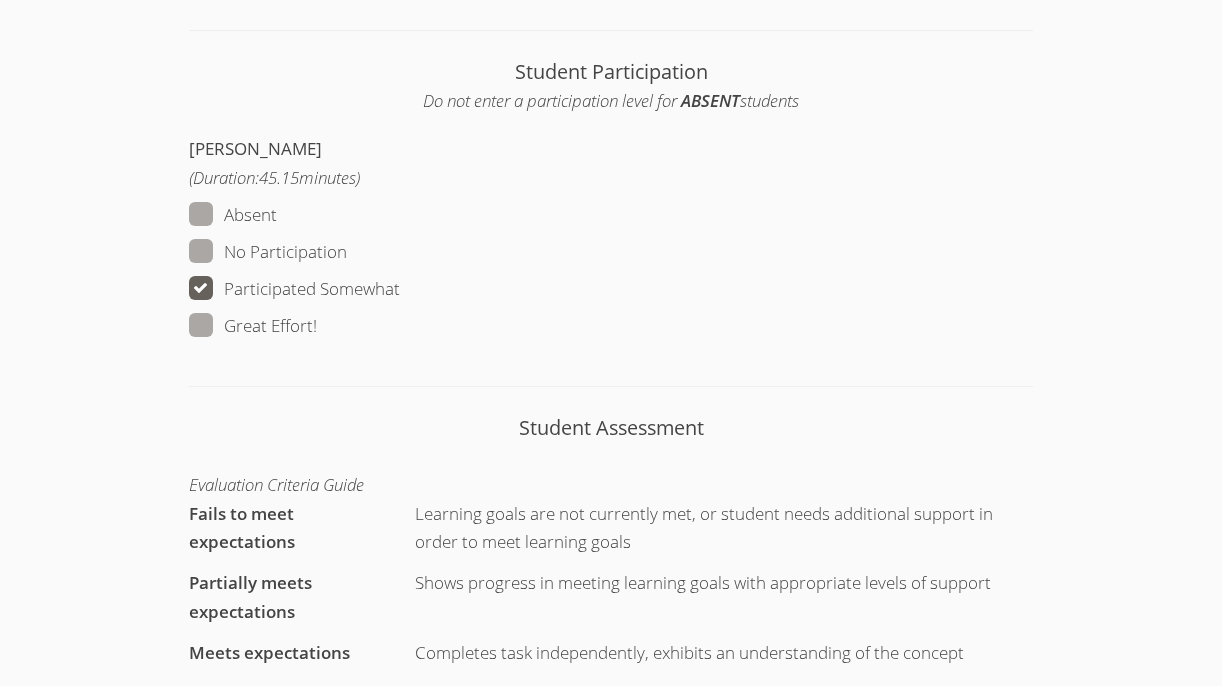 click on "Great Effort!" at bounding box center (253, 326) 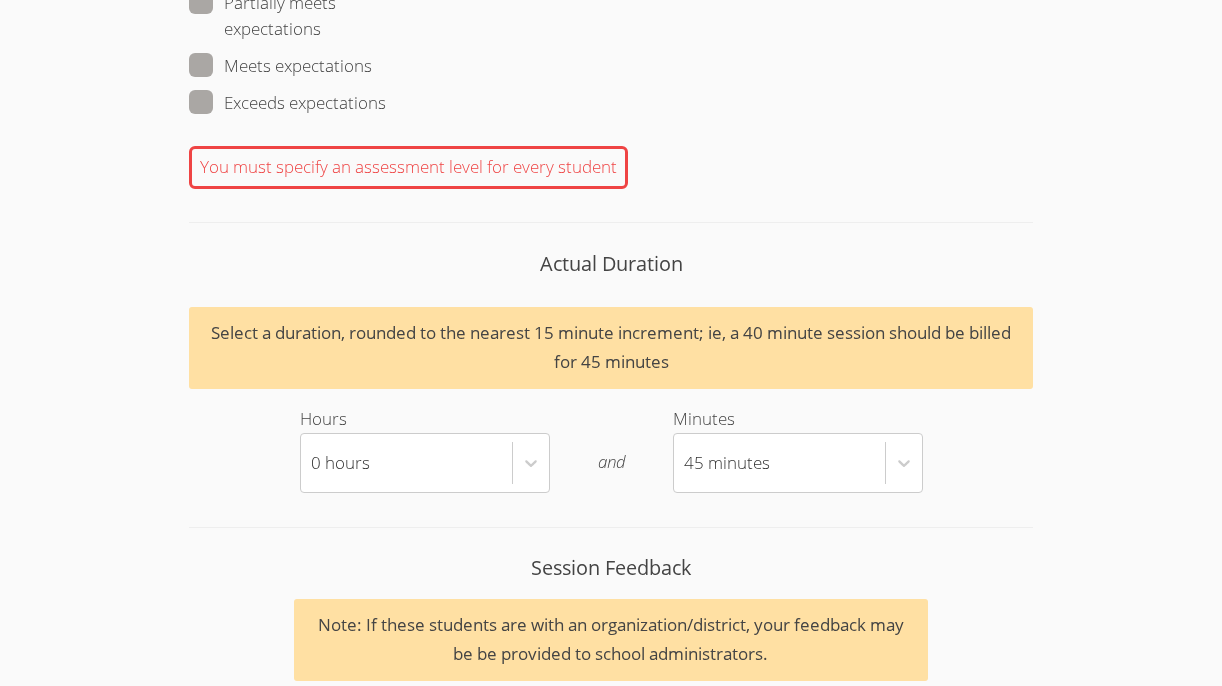 click on "Meets expectations" at bounding box center [280, 66] 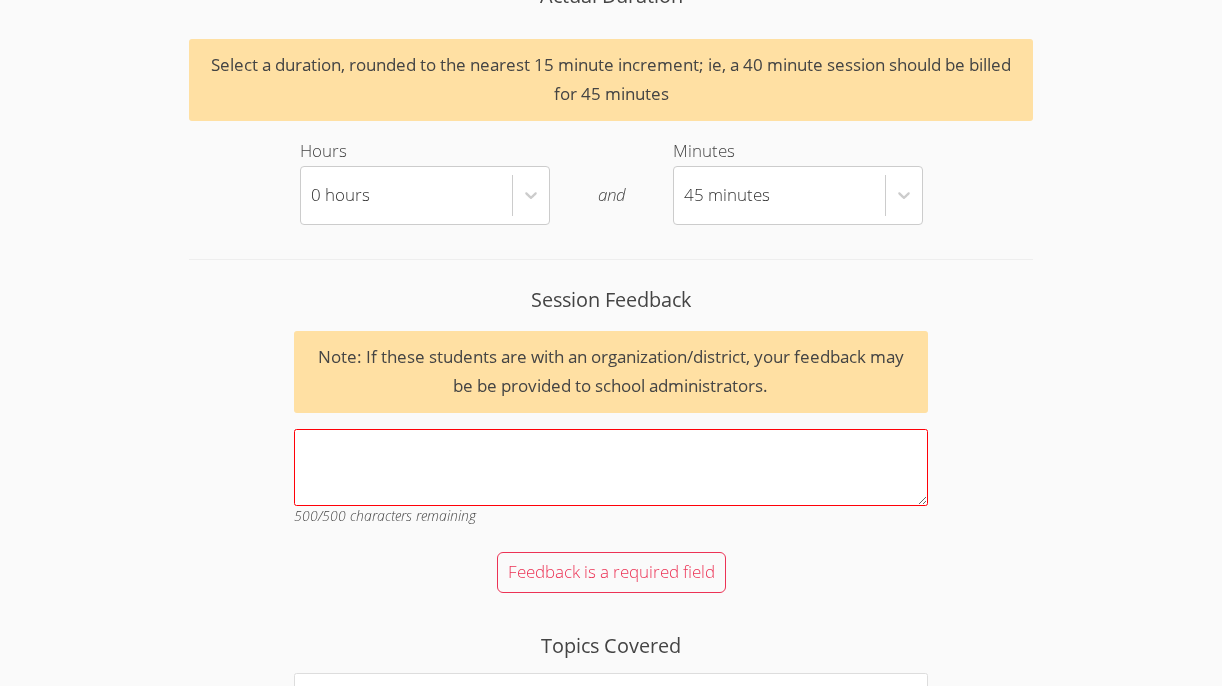scroll, scrollTop: 1921, scrollLeft: 0, axis: vertical 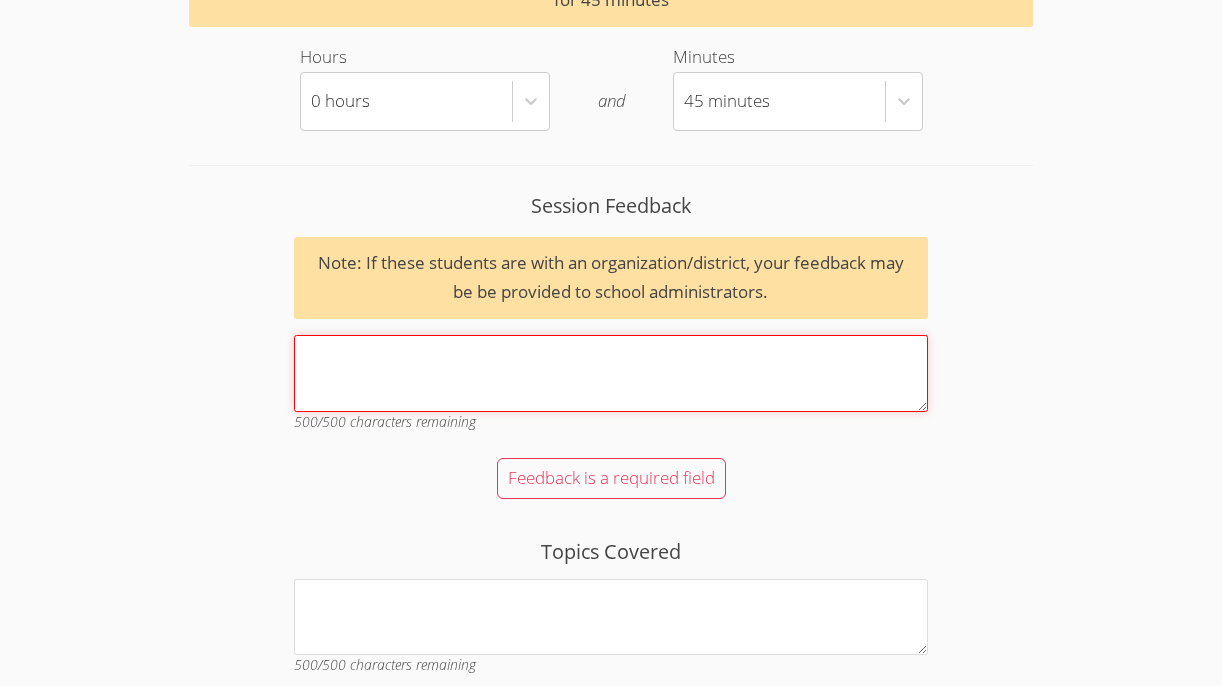 click on "Session Feedback Note: If these students are with an organization/district, your feedback may be be provided to school administrators. 500 /500 characters remaining" at bounding box center [610, 373] 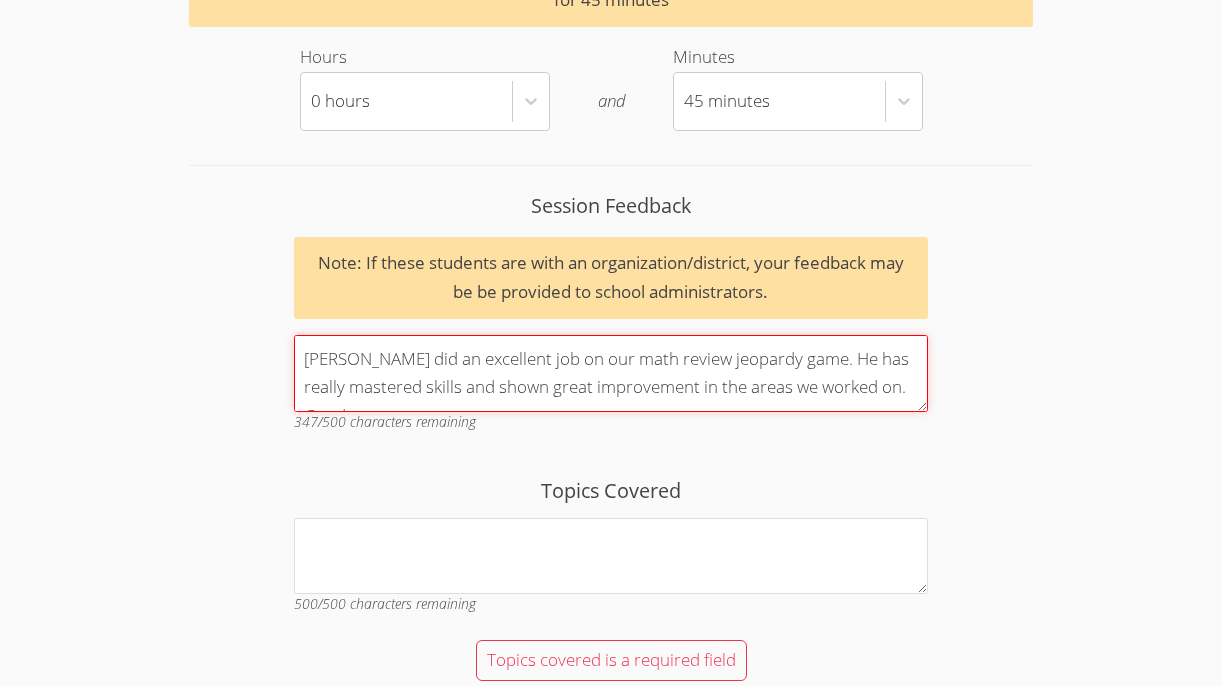 scroll, scrollTop: 17, scrollLeft: 0, axis: vertical 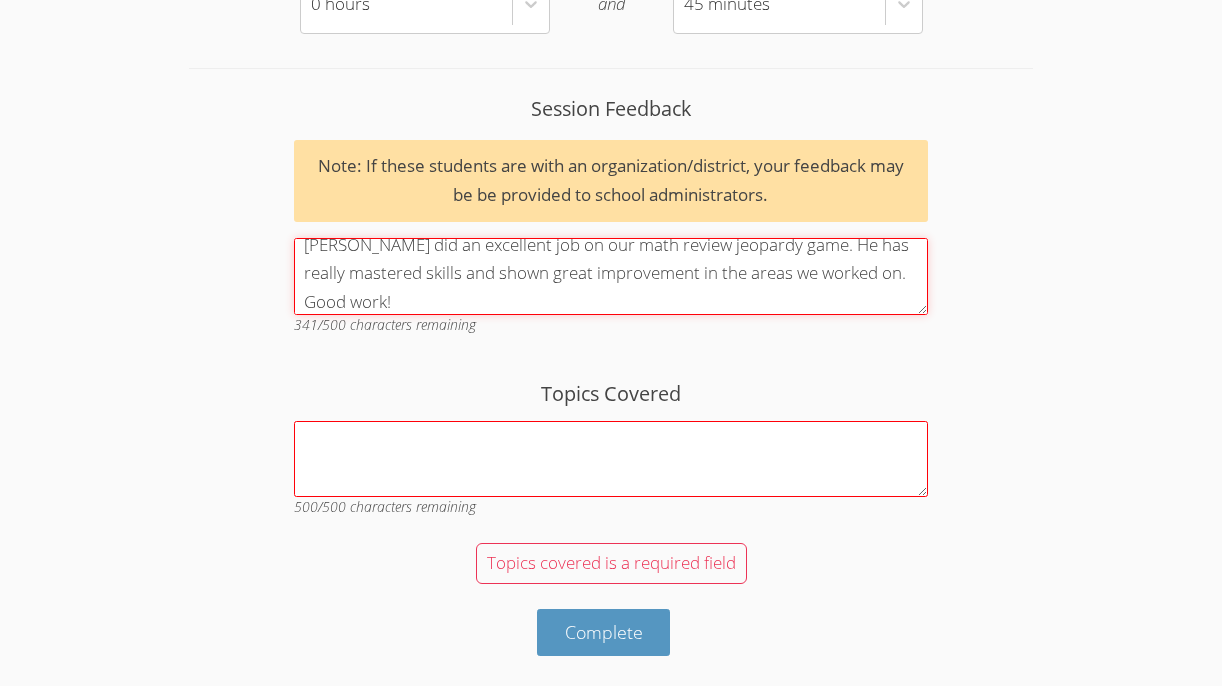 type on "Antonio did an excellent job on our math review jeopardy game. He has really mastered skills and shown great improvement in the areas we worked on. Good work!" 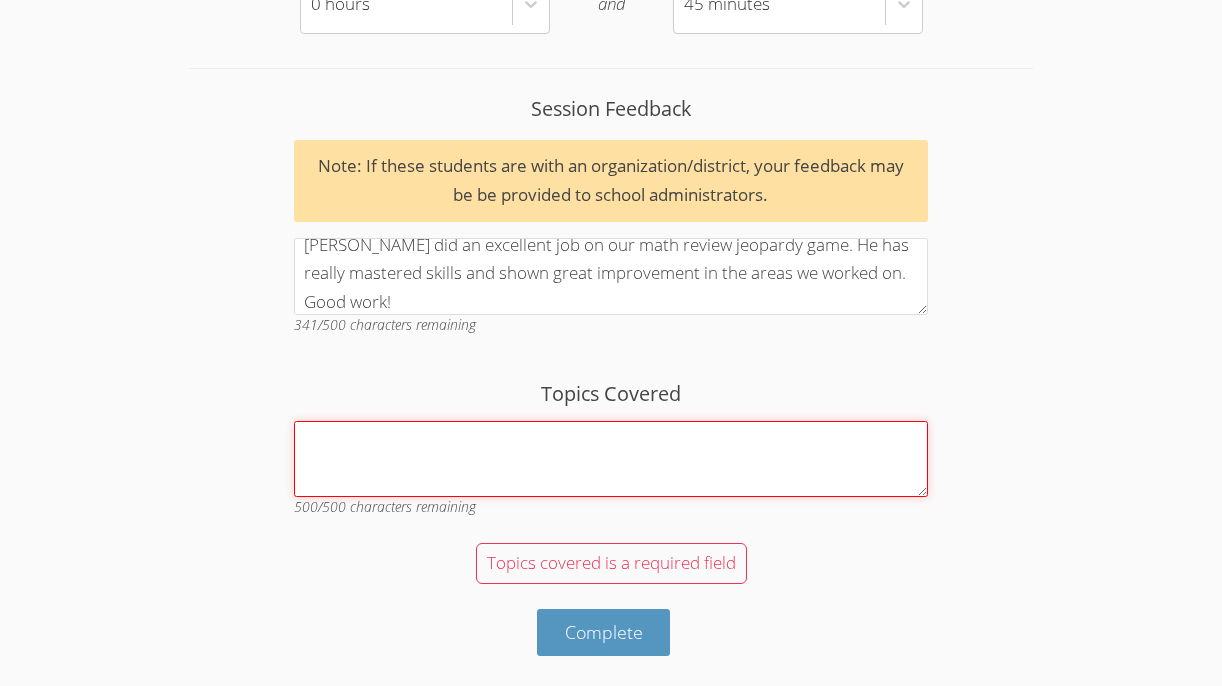 click on "Topics Covered" at bounding box center (610, 459) 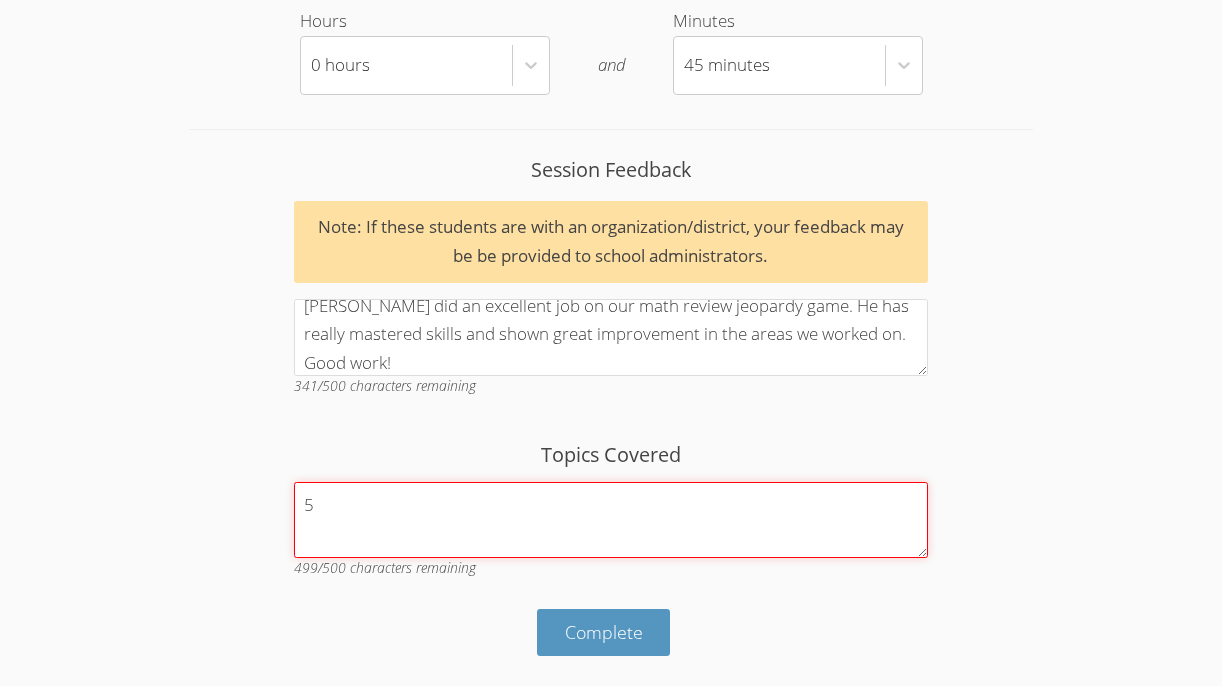 scroll, scrollTop: 1983, scrollLeft: 0, axis: vertical 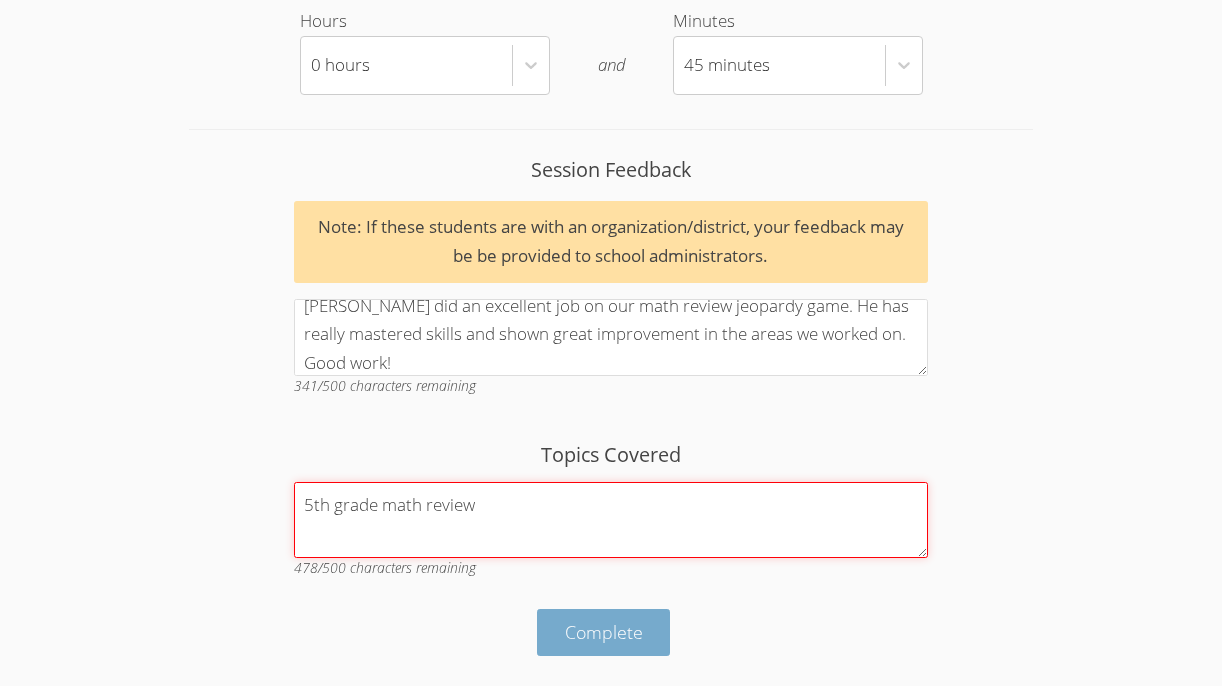 type on "5th grade math review" 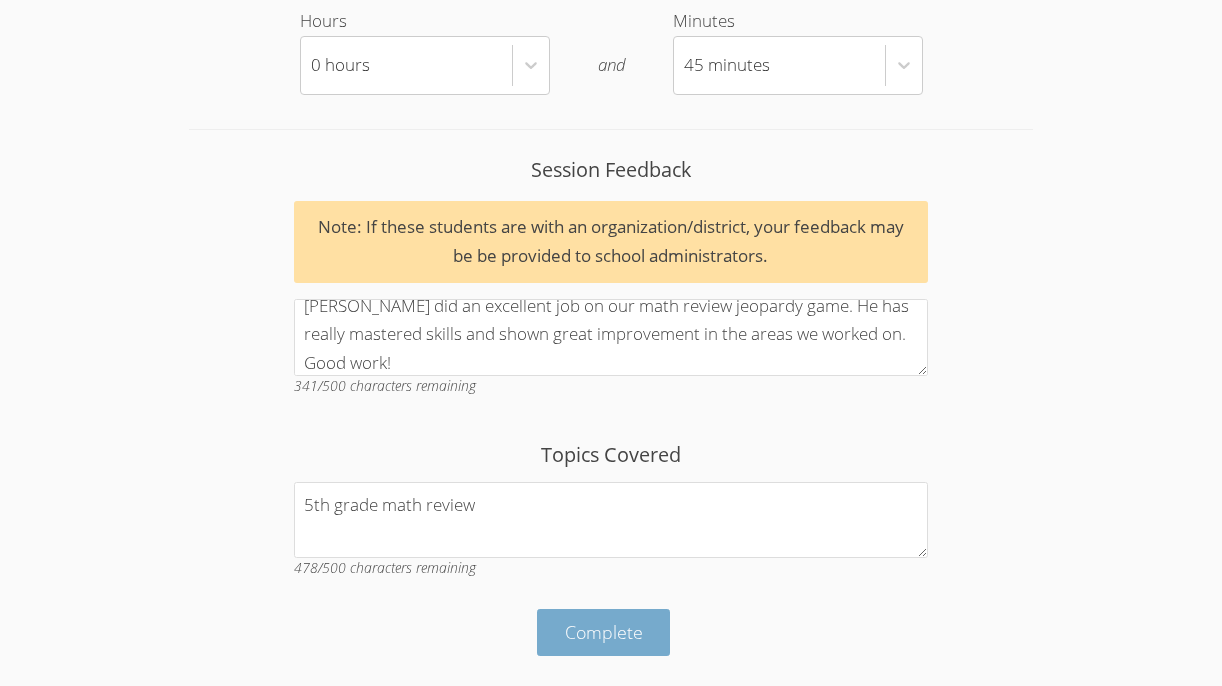 click on "Complete" at bounding box center (604, 632) 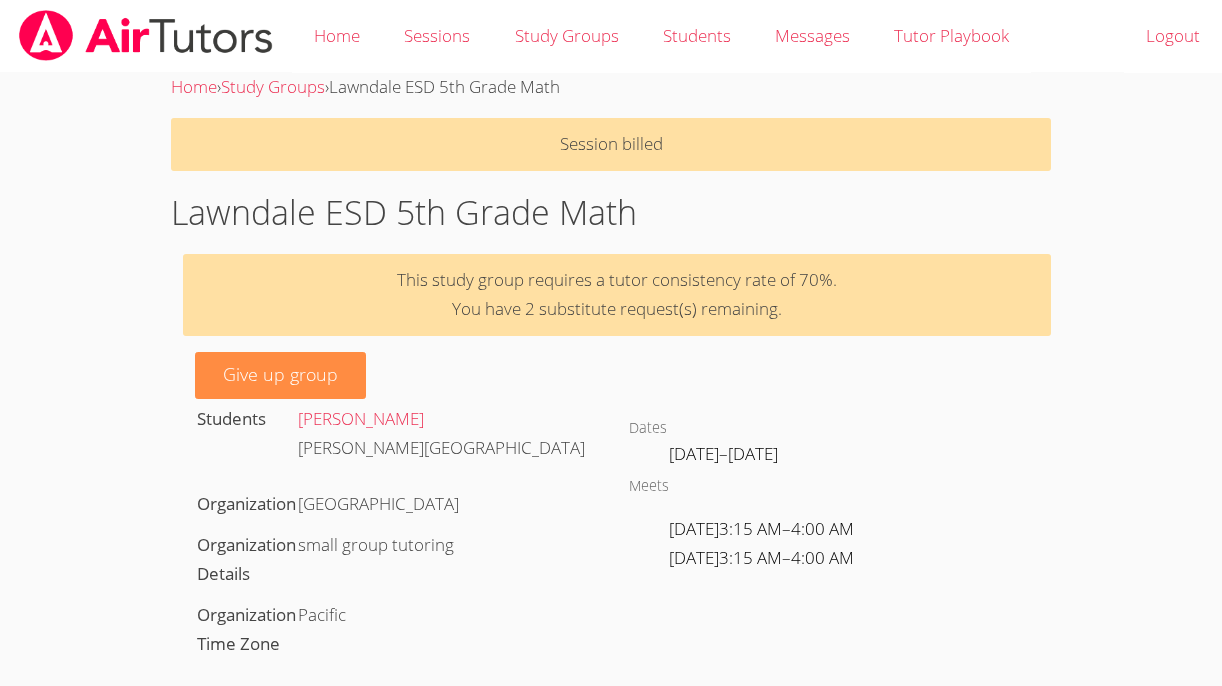 scroll, scrollTop: 0, scrollLeft: 0, axis: both 